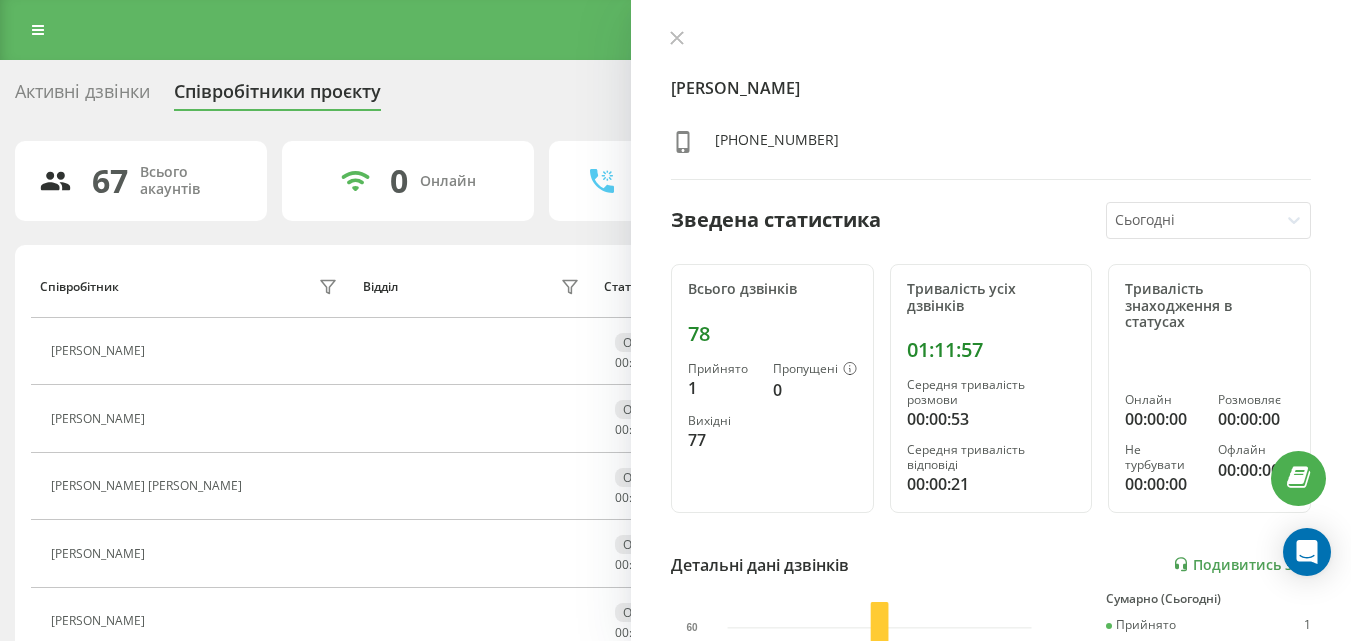 scroll, scrollTop: 566, scrollLeft: 0, axis: vertical 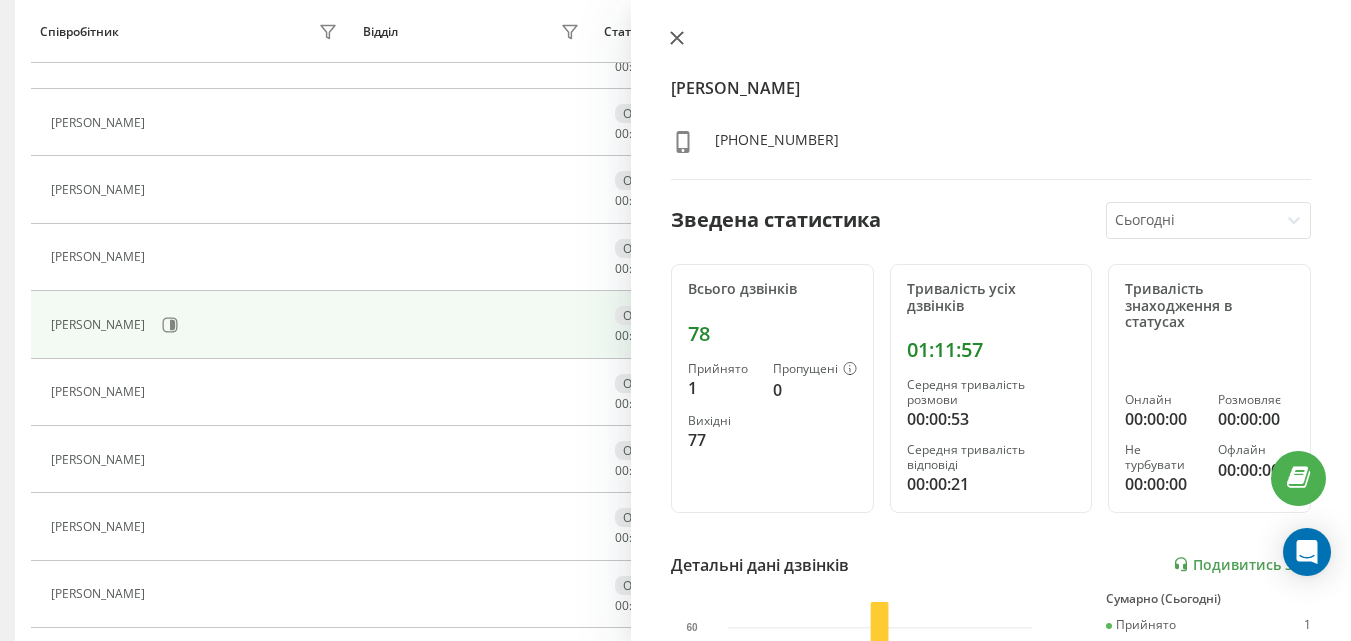 click 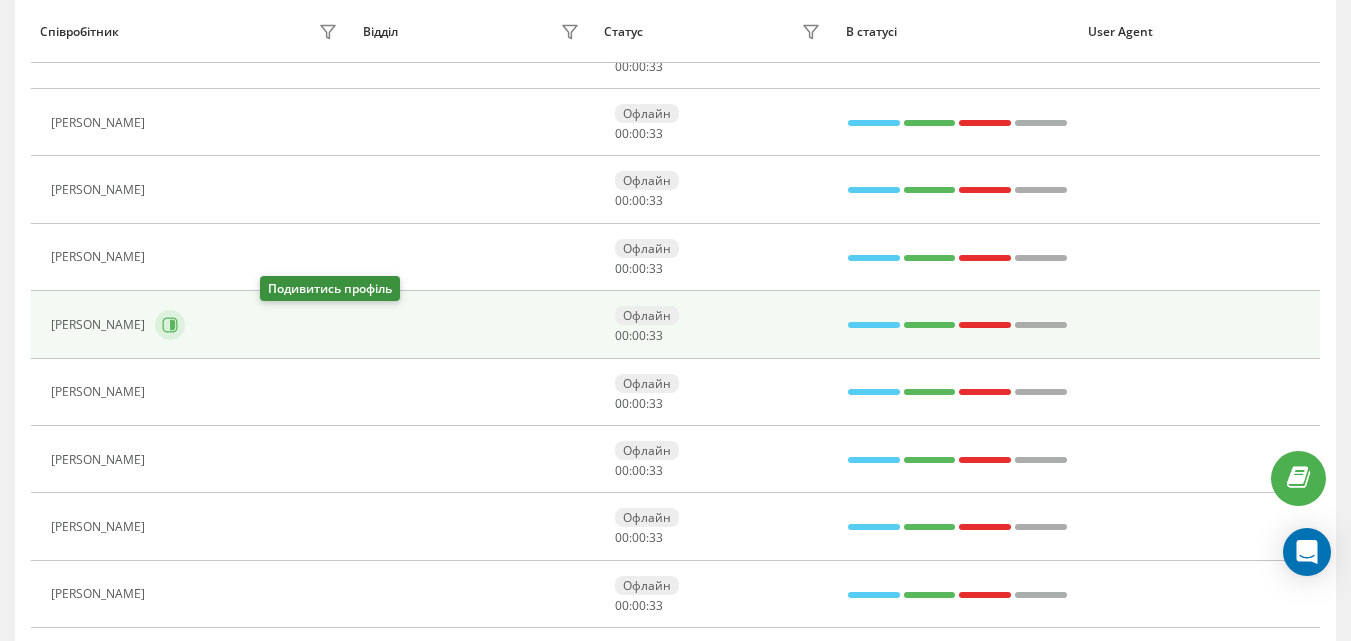 click 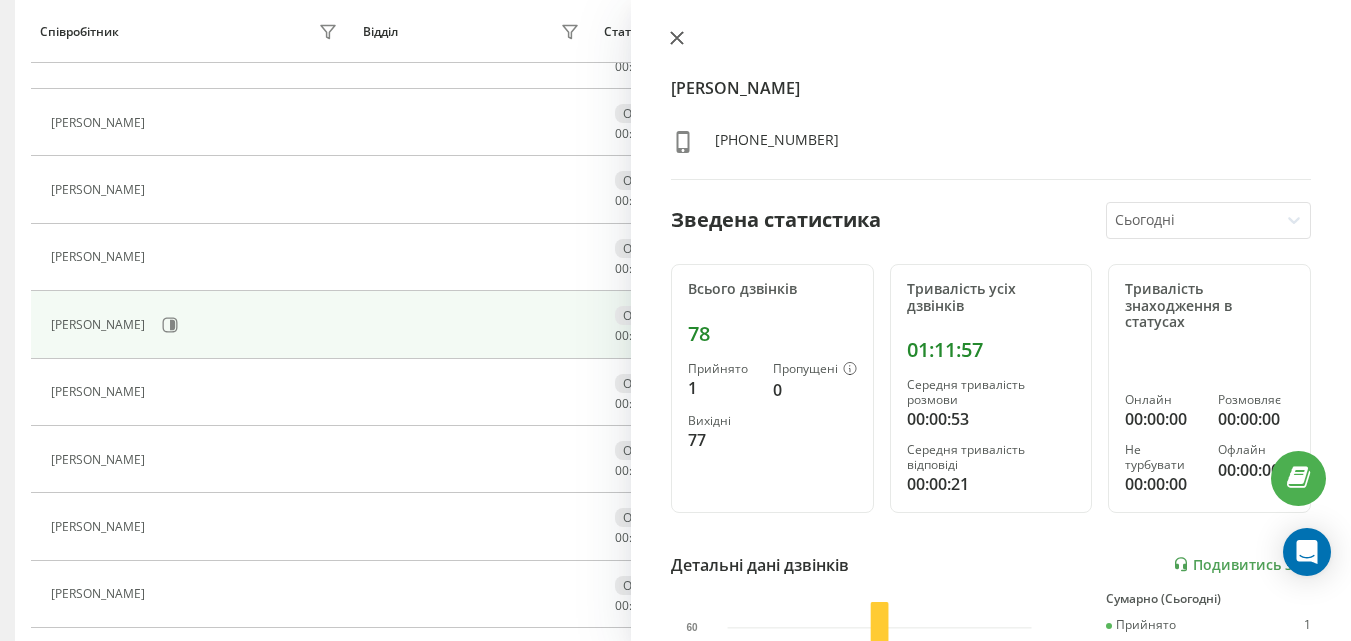 click 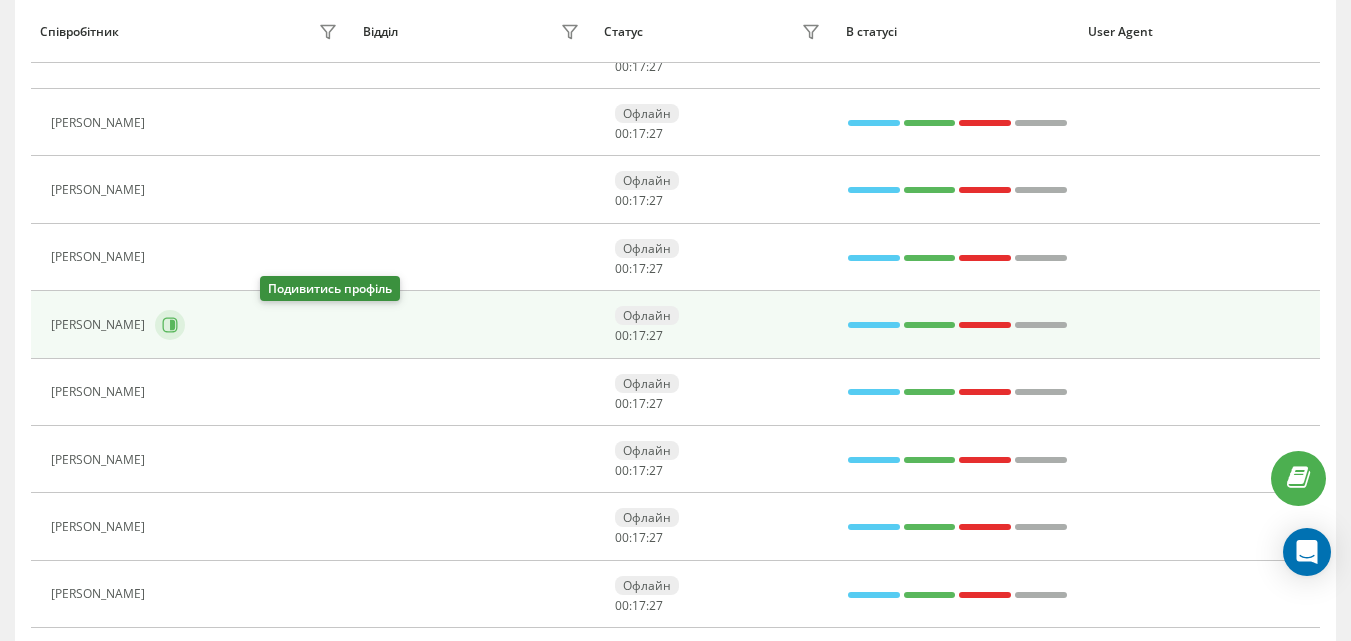 click 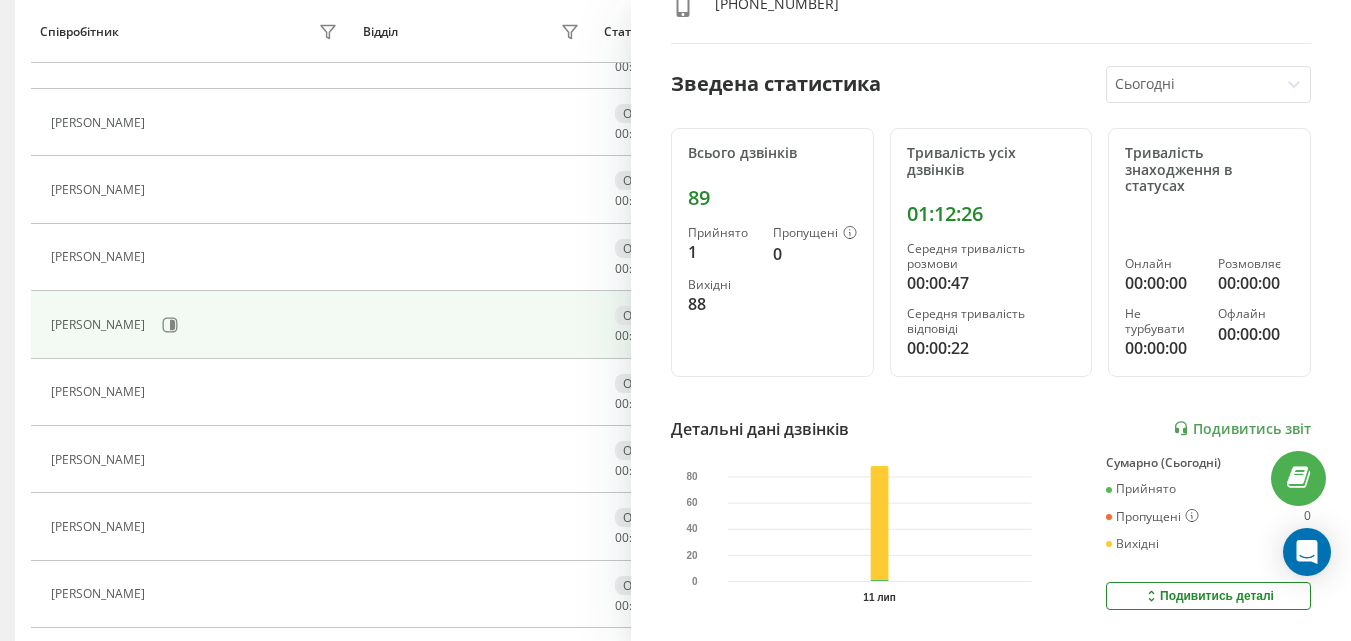scroll, scrollTop: 0, scrollLeft: 0, axis: both 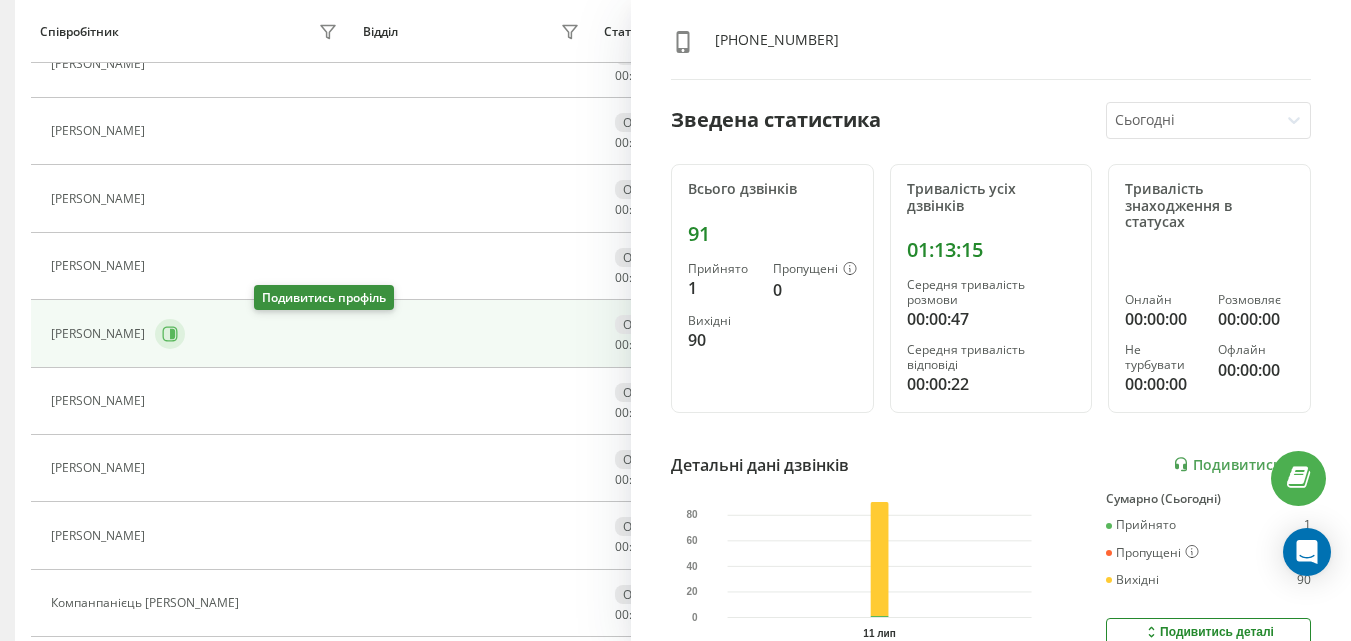 click 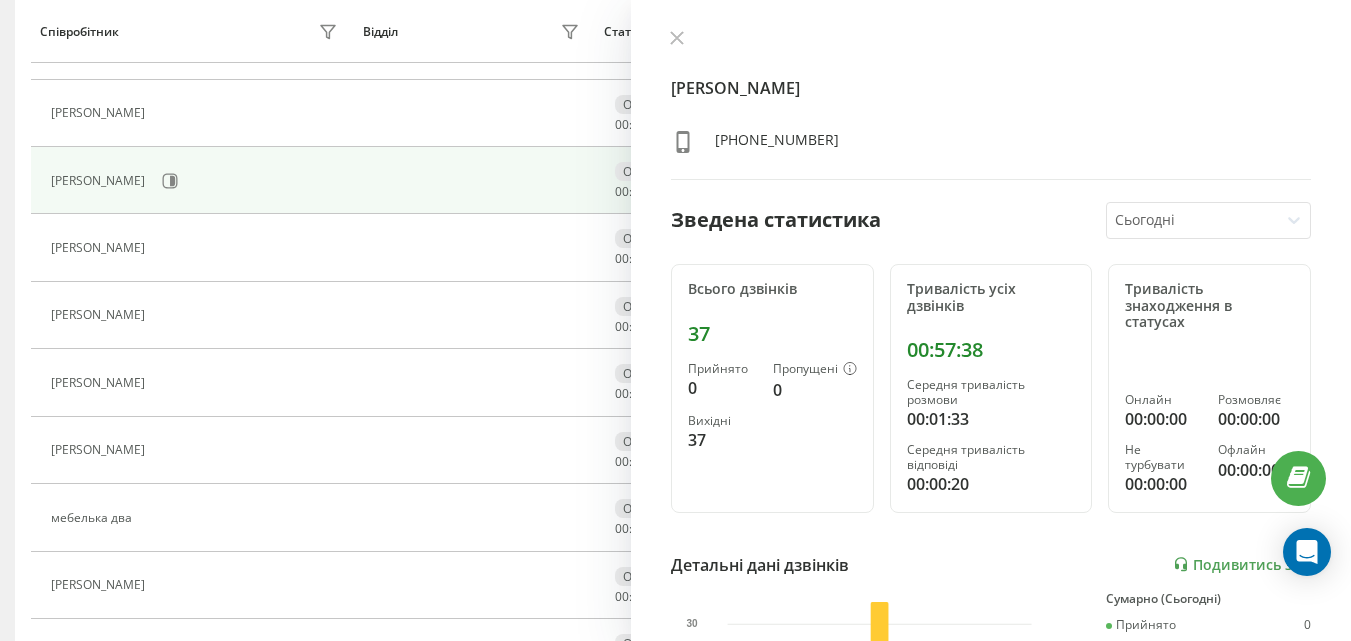 scroll, scrollTop: 766, scrollLeft: 0, axis: vertical 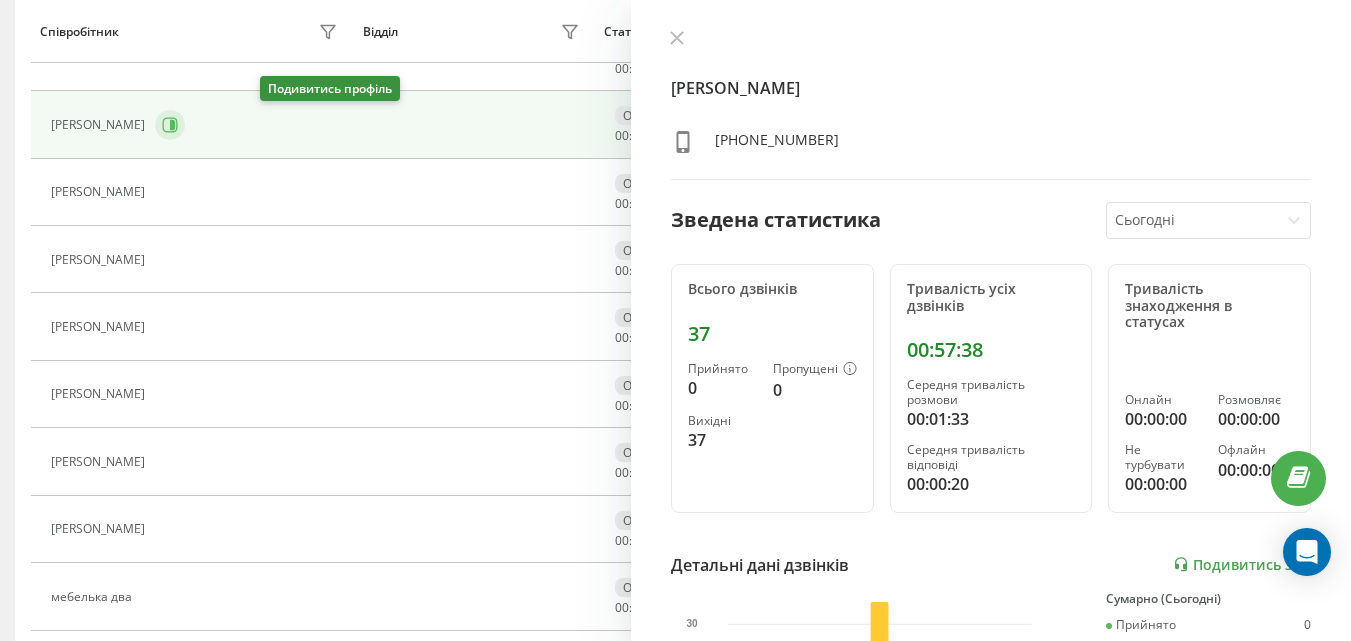click 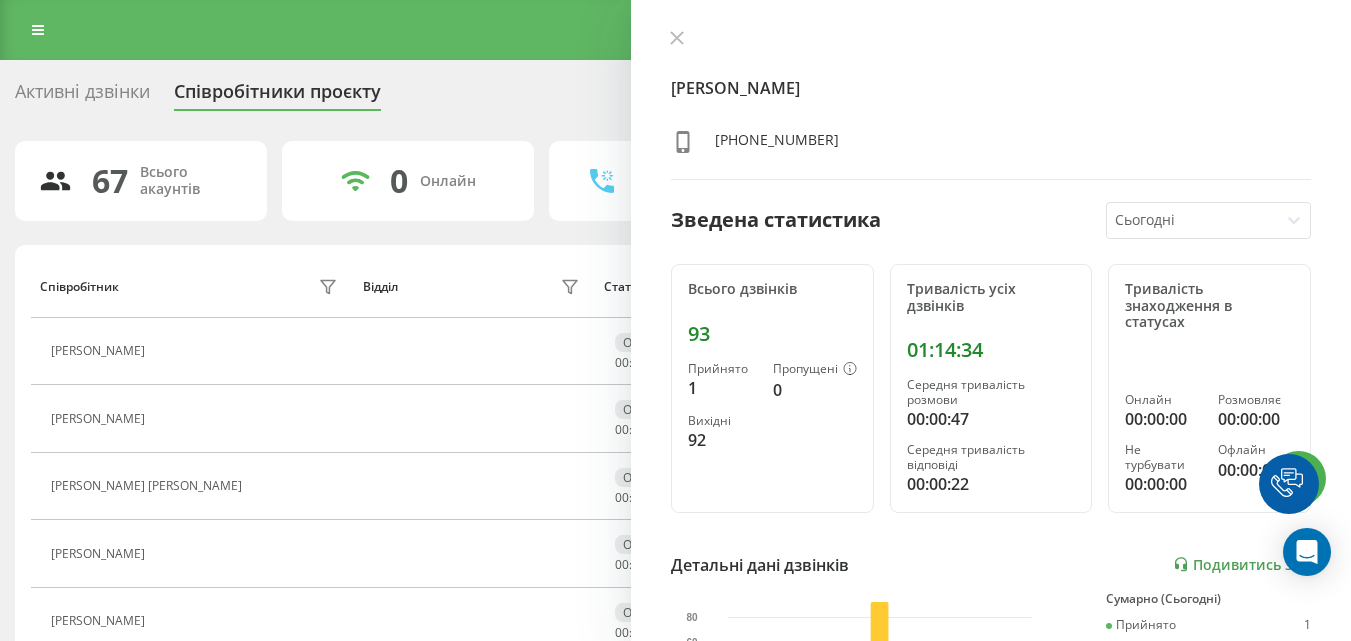 scroll, scrollTop: 766, scrollLeft: 0, axis: vertical 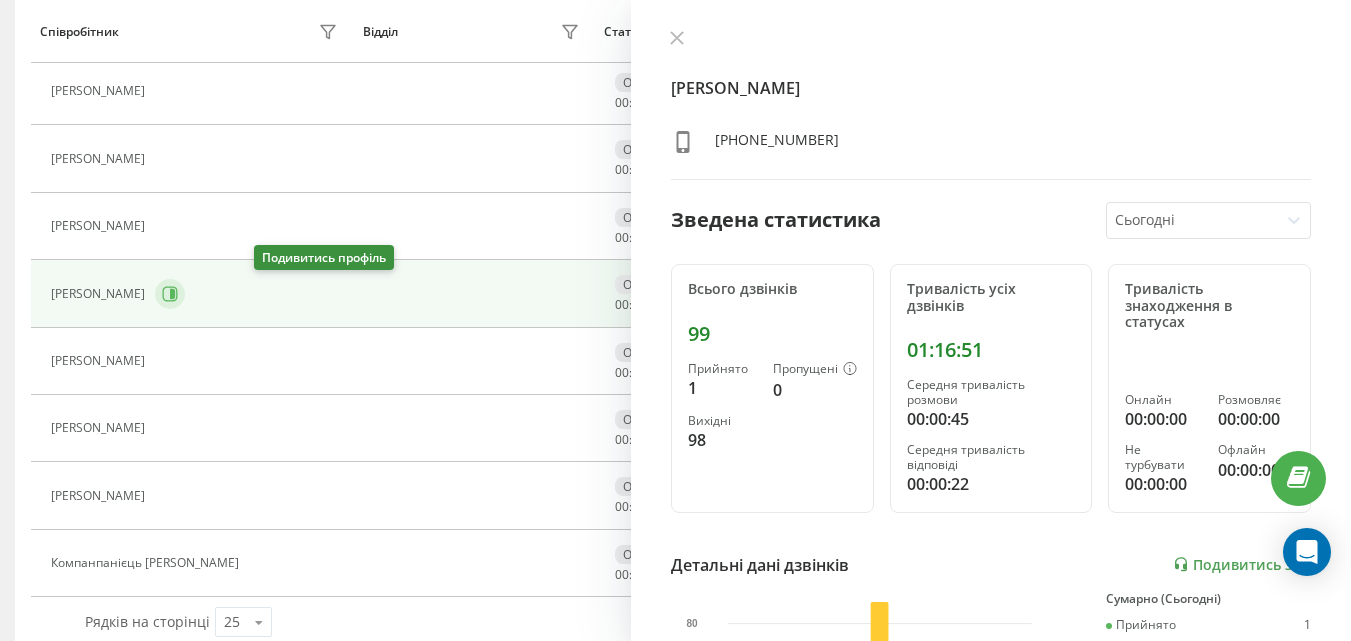click 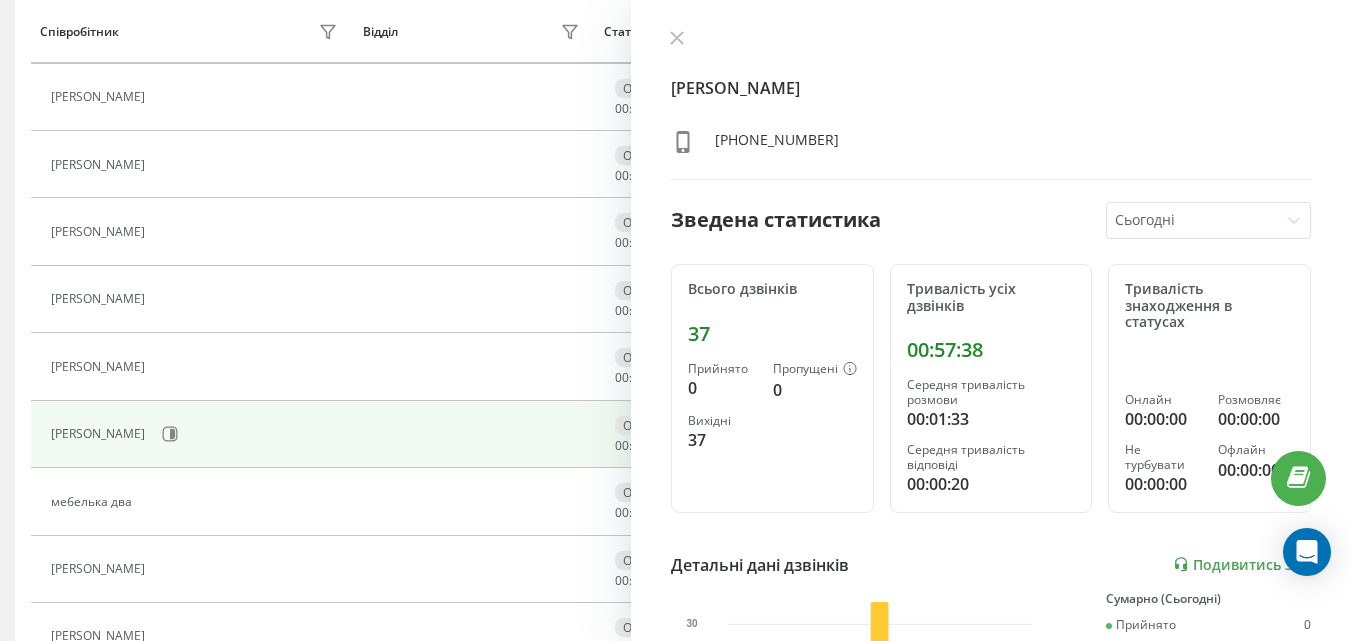 scroll, scrollTop: 706, scrollLeft: 0, axis: vertical 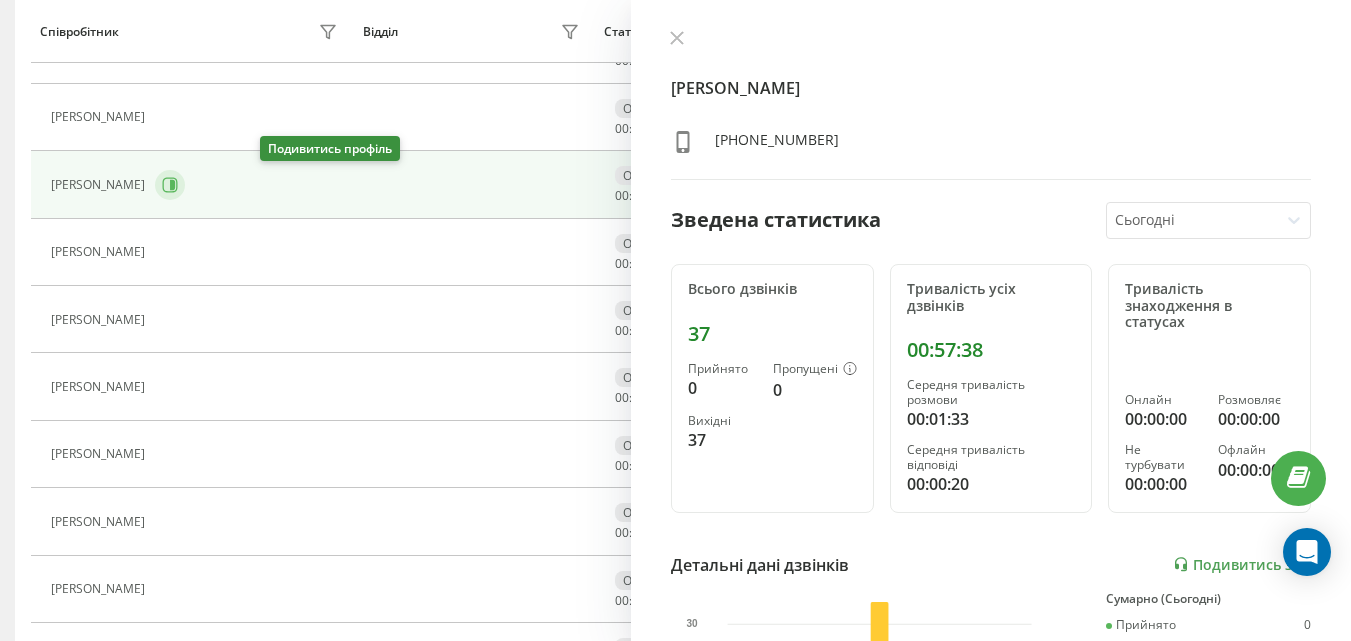 click 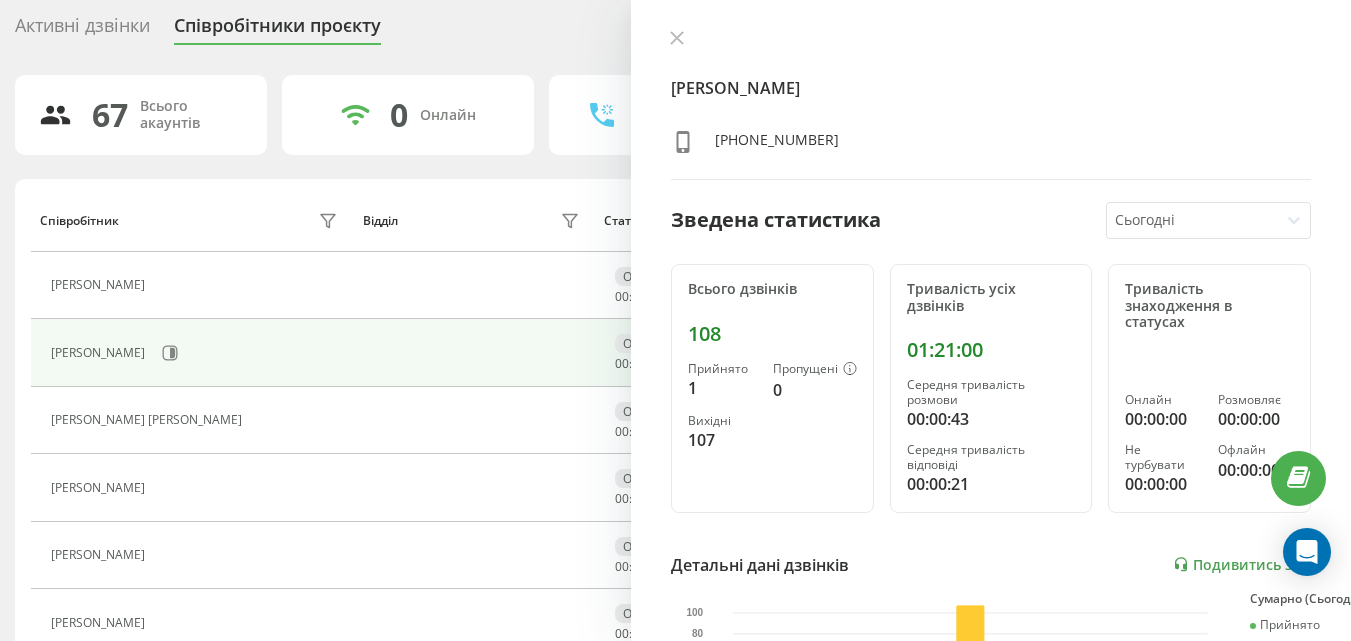 scroll, scrollTop: 66, scrollLeft: 0, axis: vertical 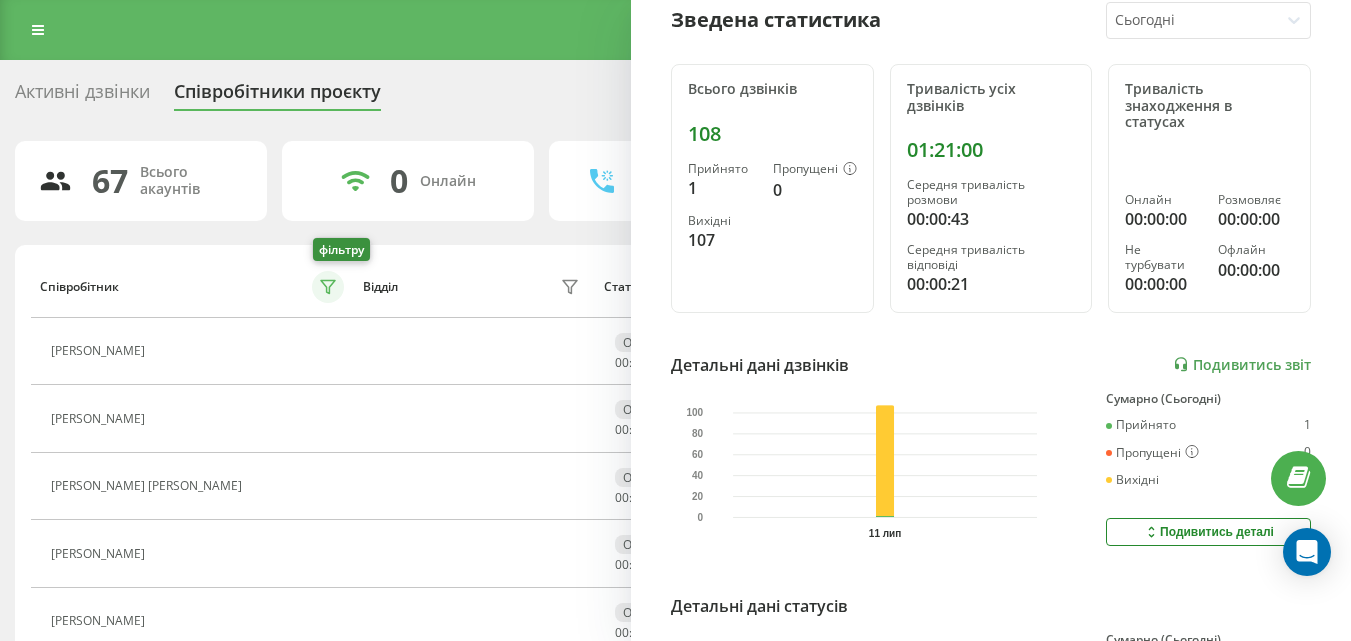 click 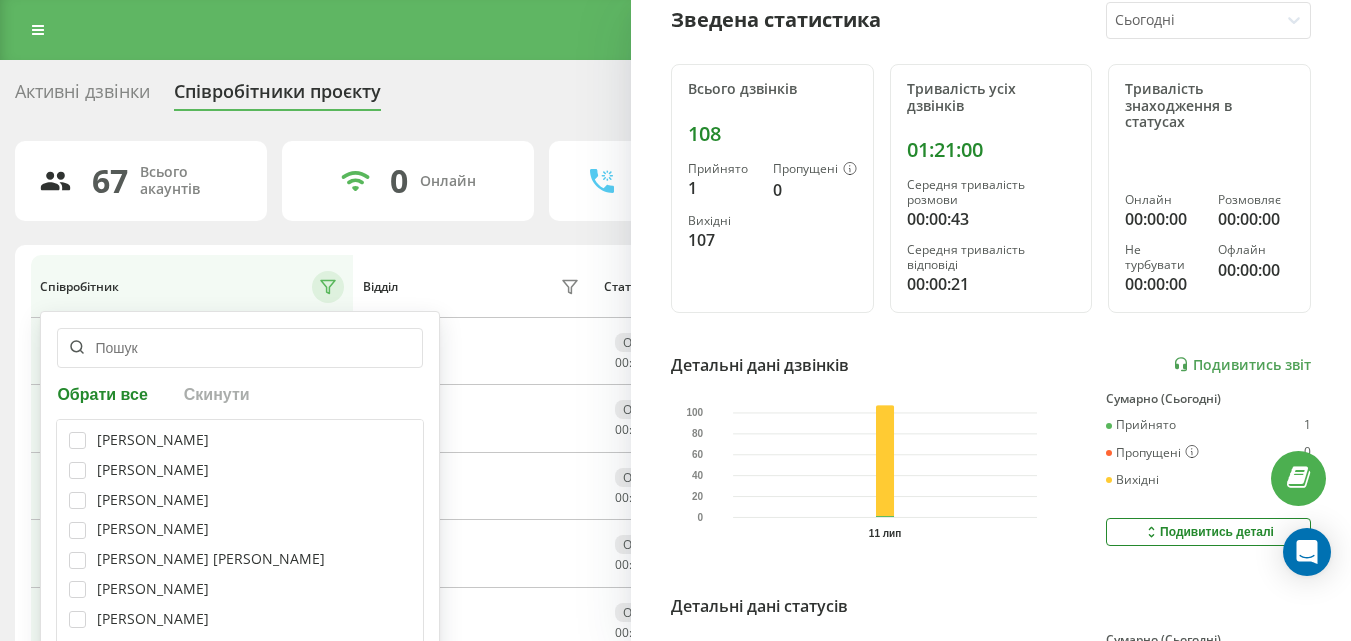 click at bounding box center (240, 348) 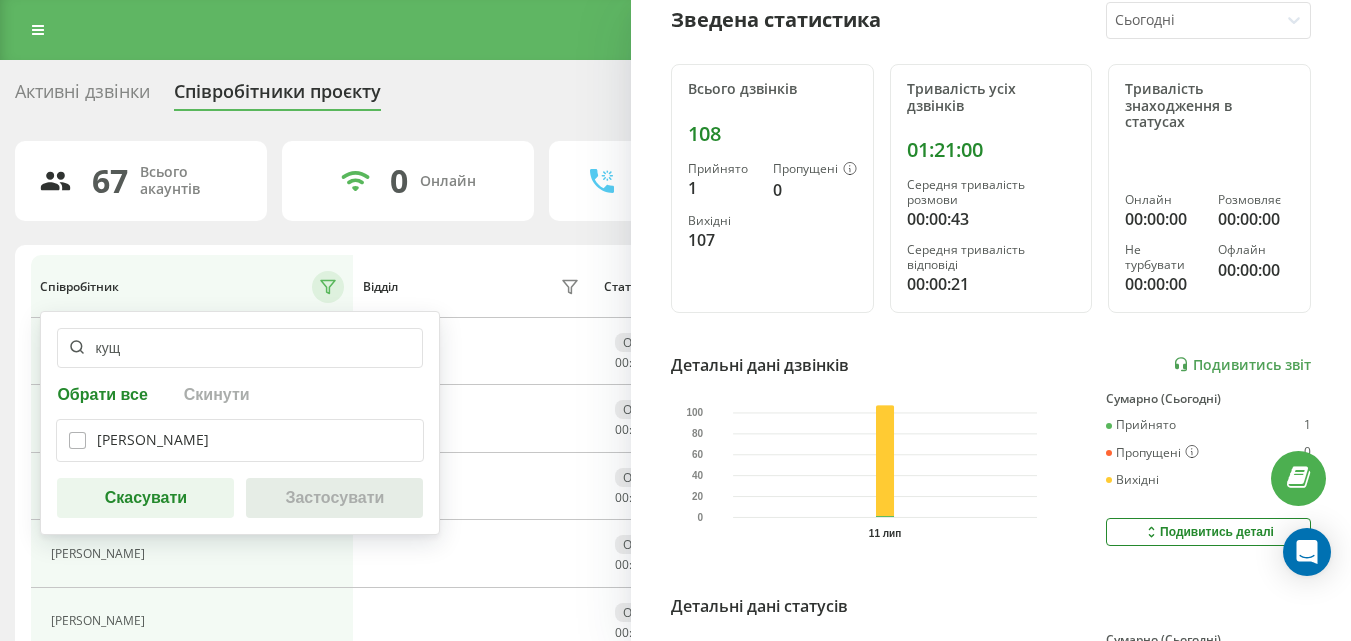 type on "кущ" 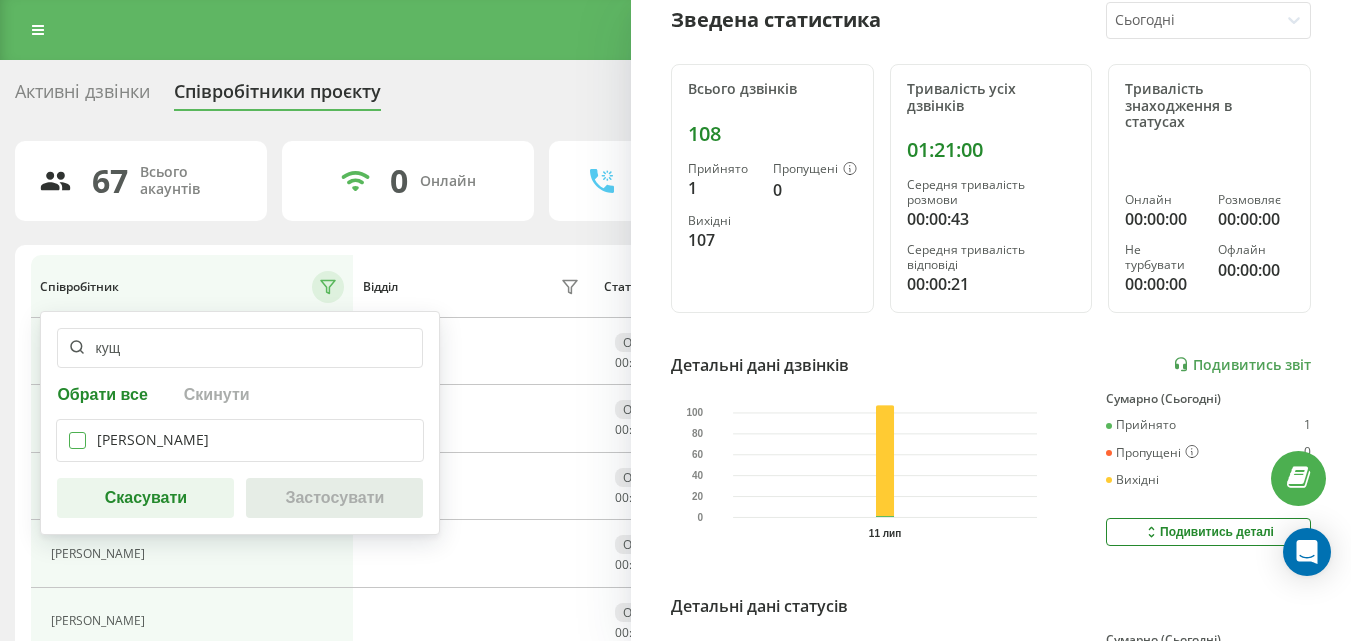 click at bounding box center (77, 432) 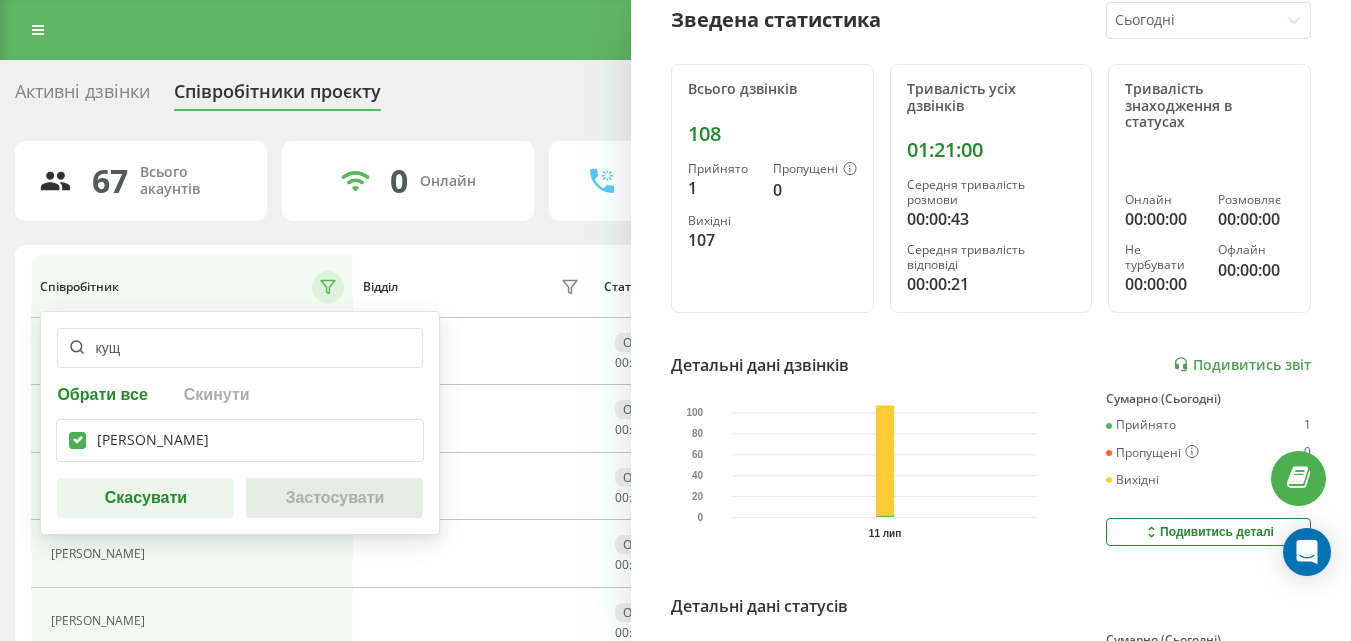 checkbox on "true" 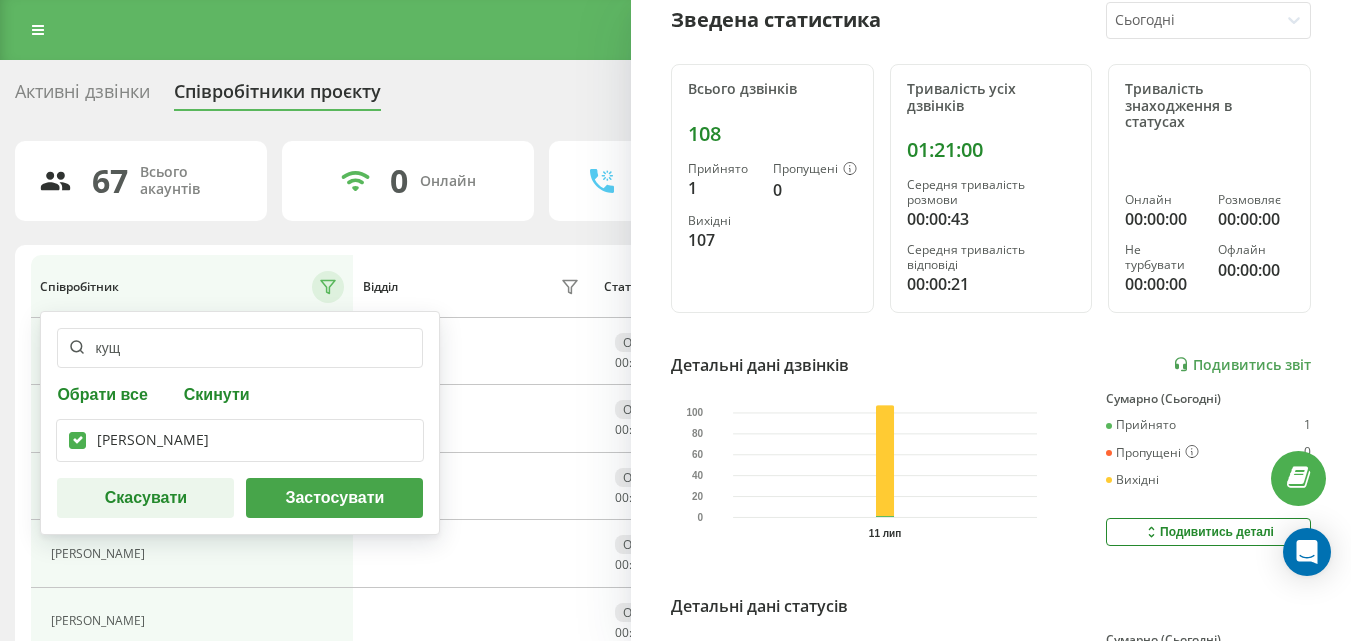 click on "кущ" at bounding box center [240, 348] 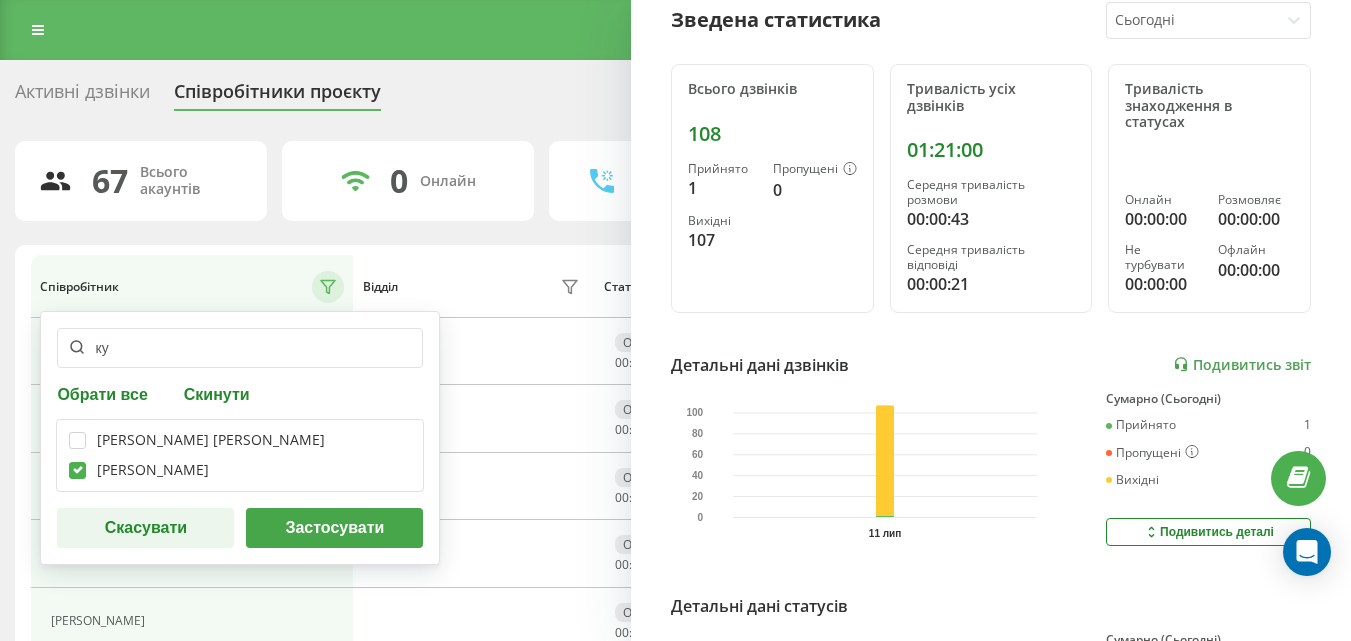 type on "к" 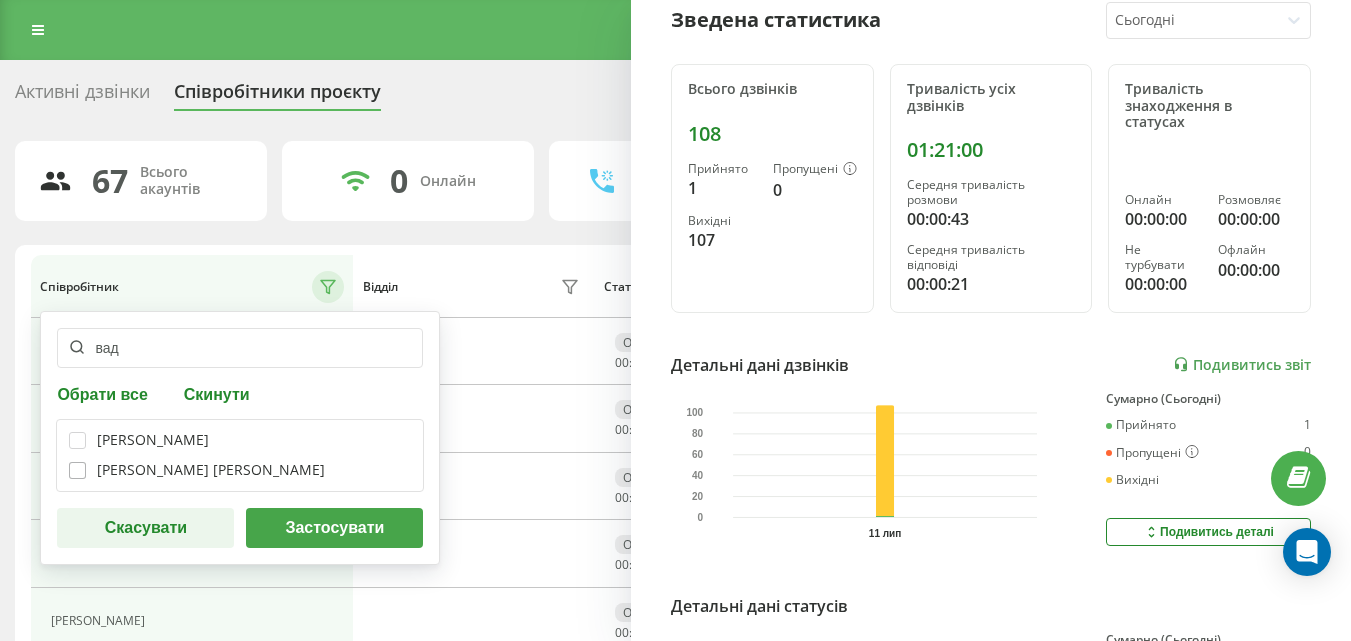 type on "вад" 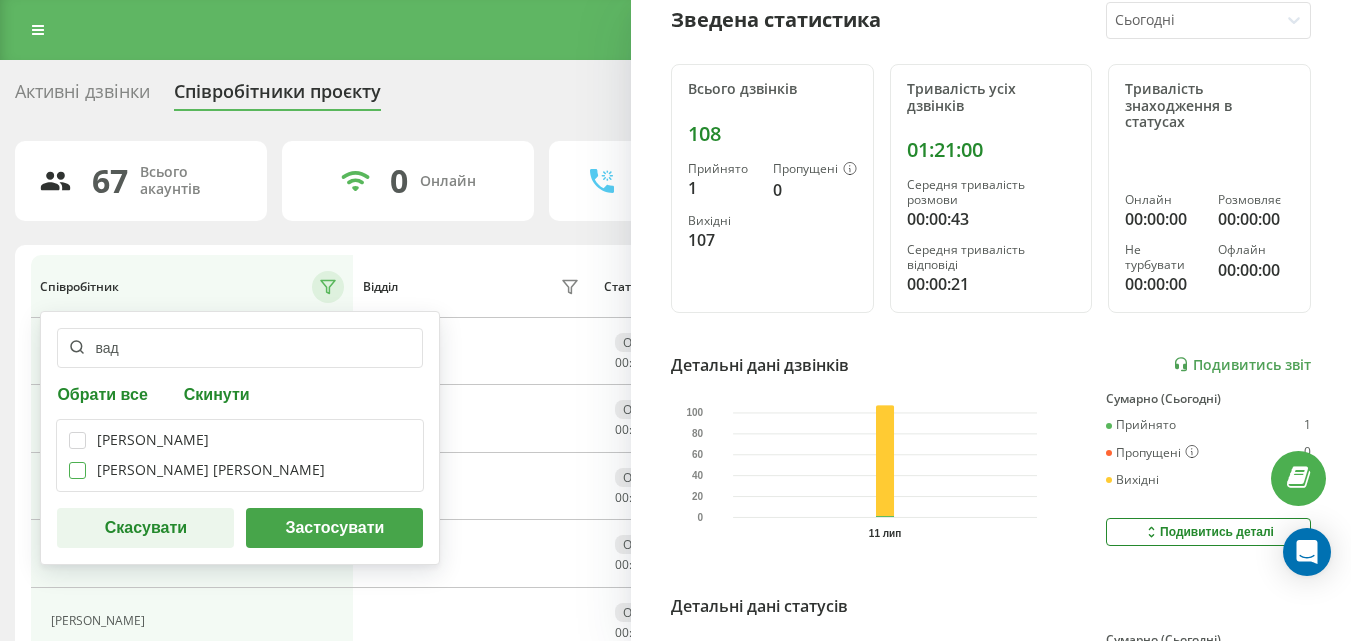 click at bounding box center [77, 462] 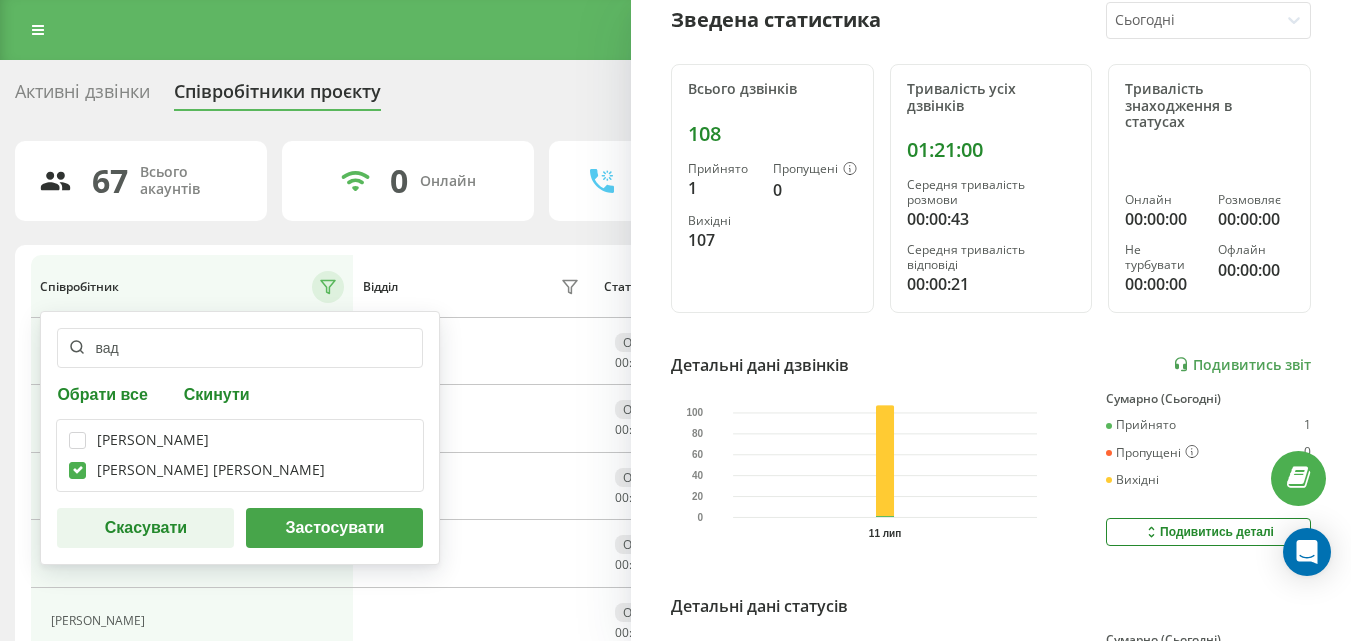 checkbox on "true" 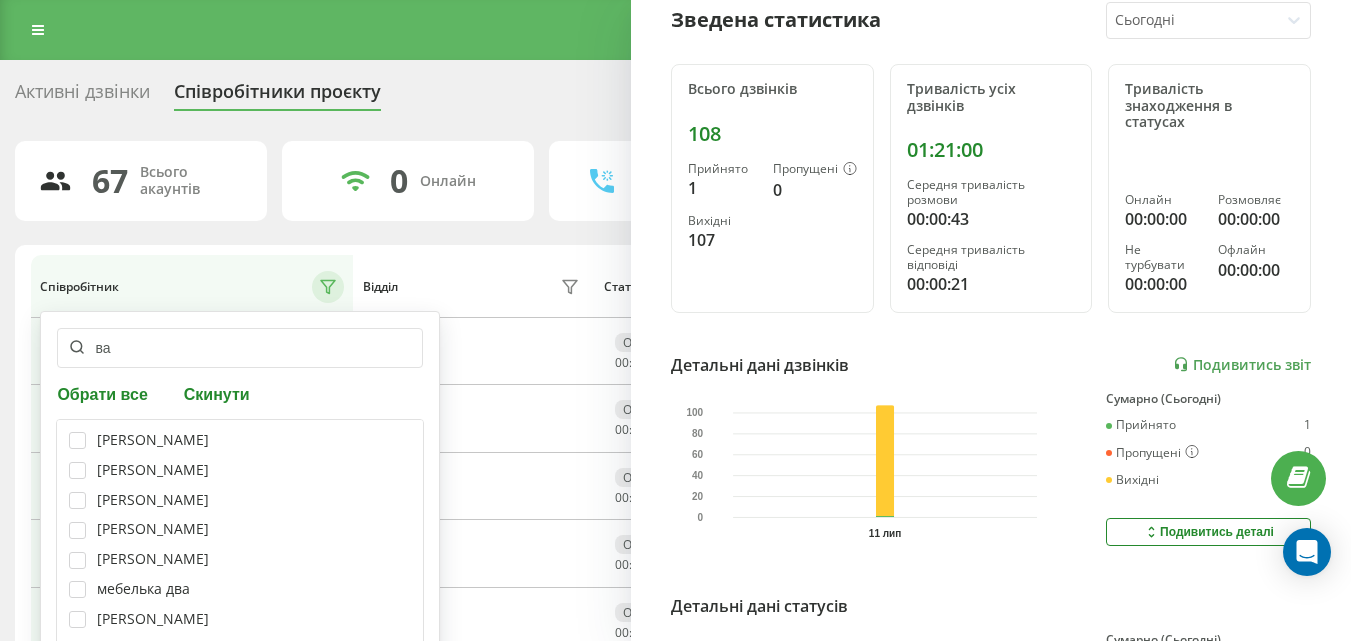 type on "в" 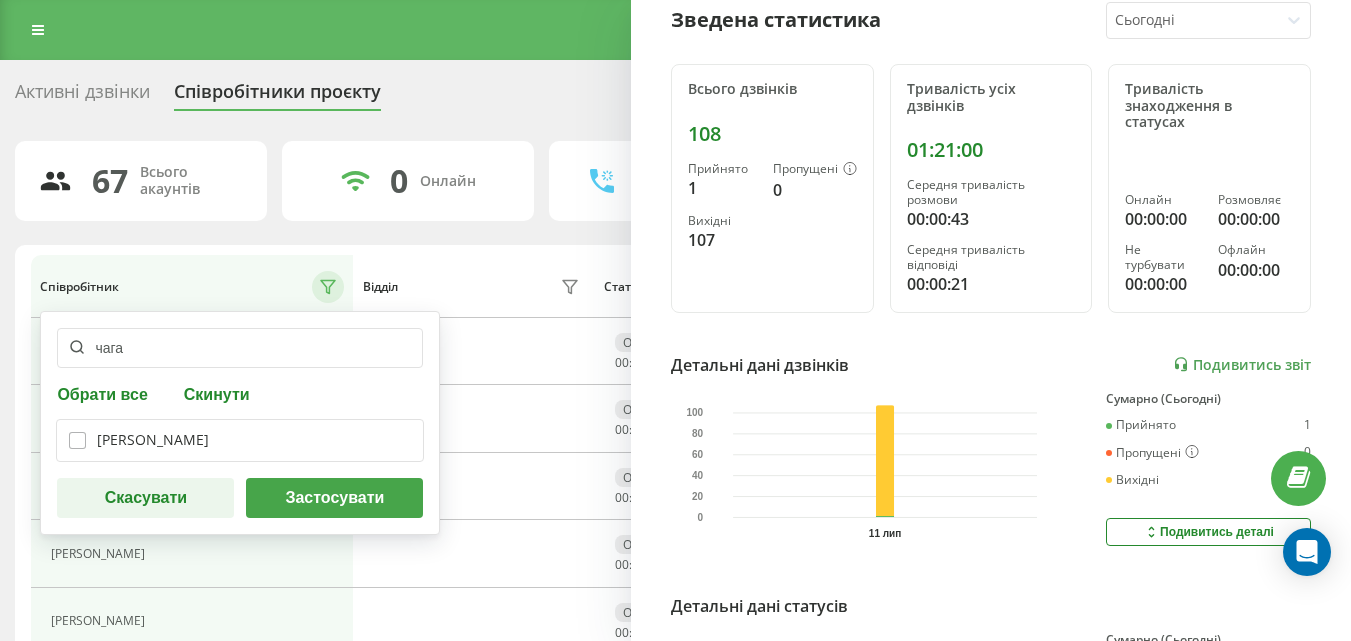 type on "чага" 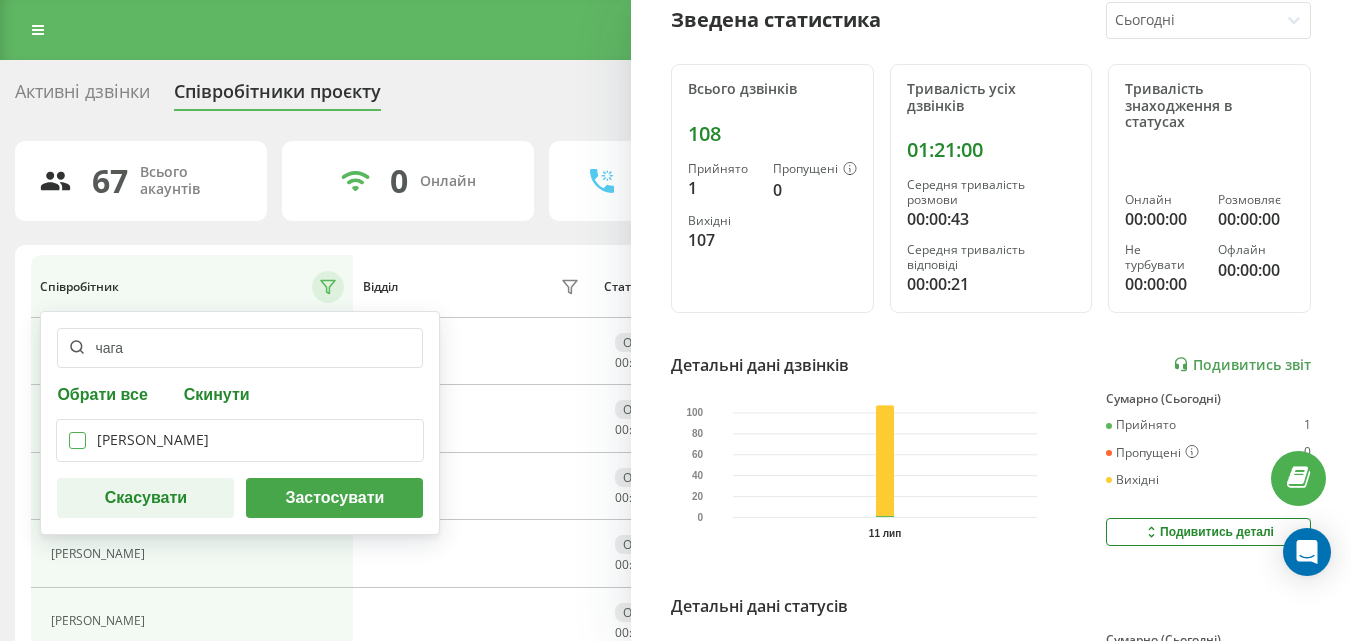 click at bounding box center (77, 432) 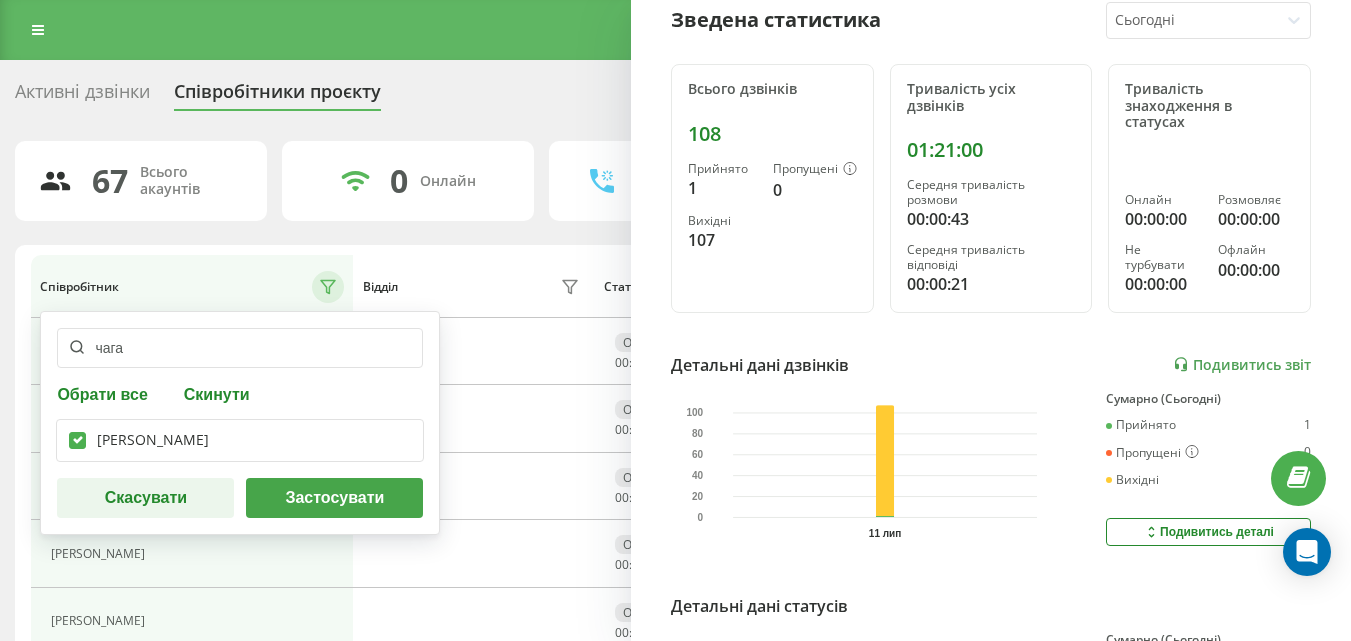 checkbox on "true" 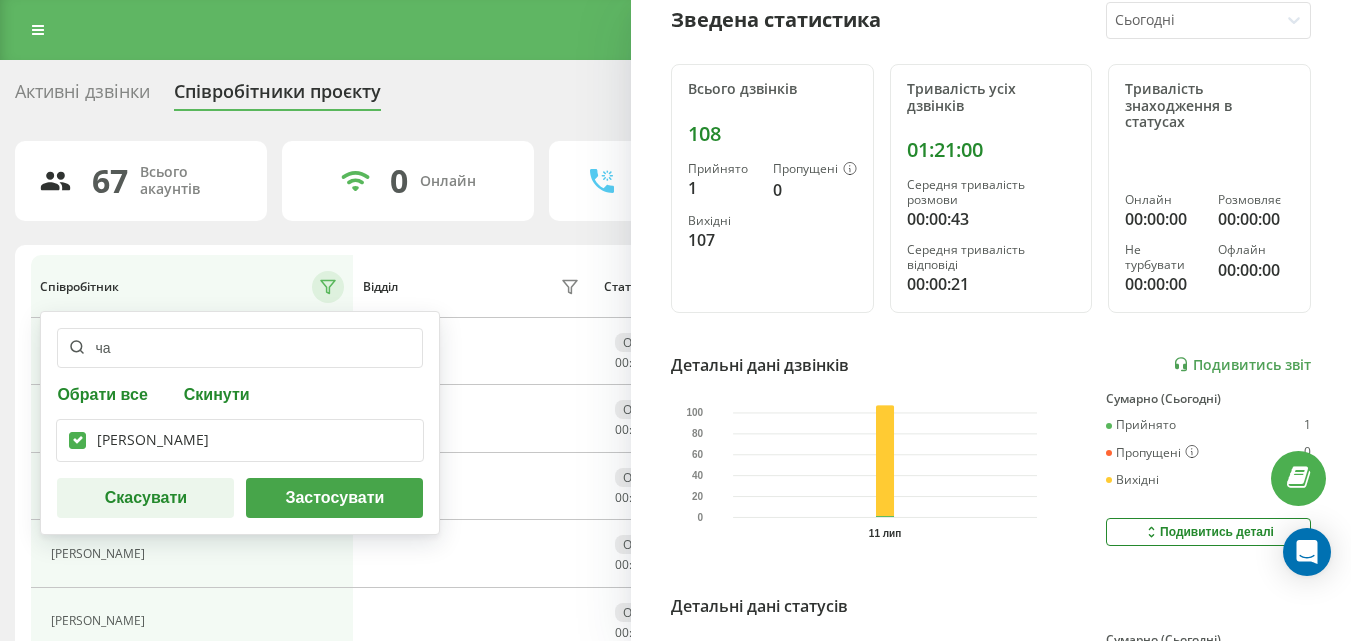type on "ч" 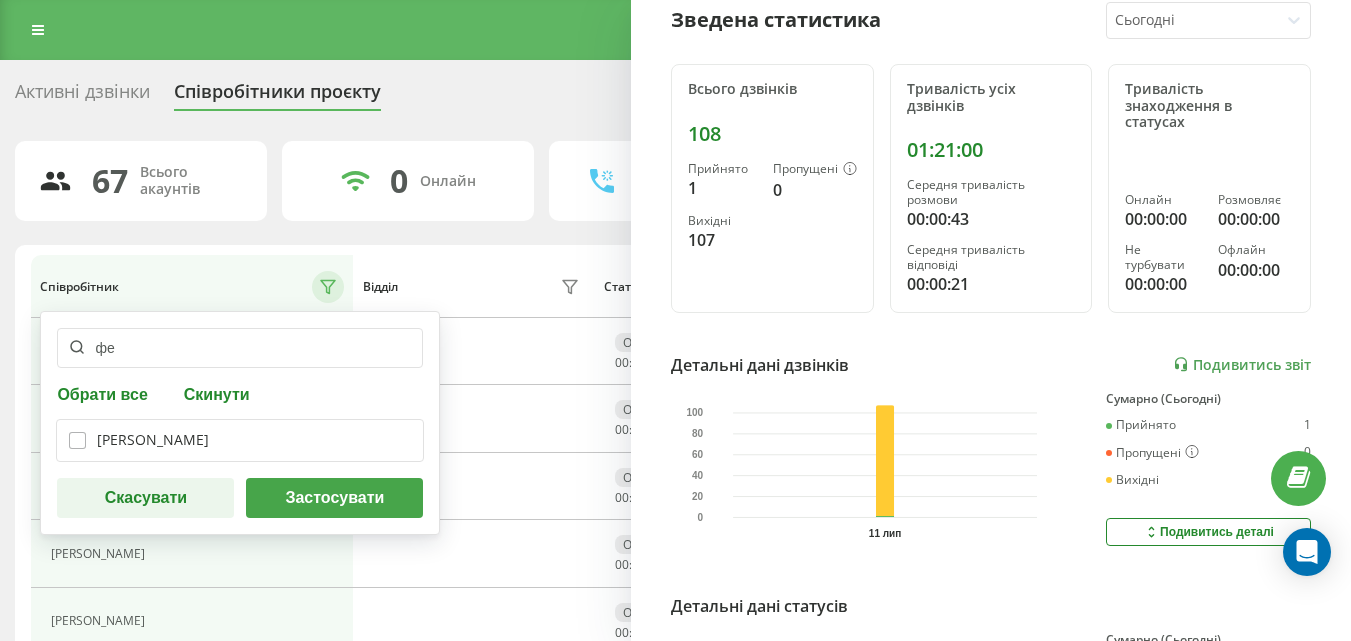 type on "фе" 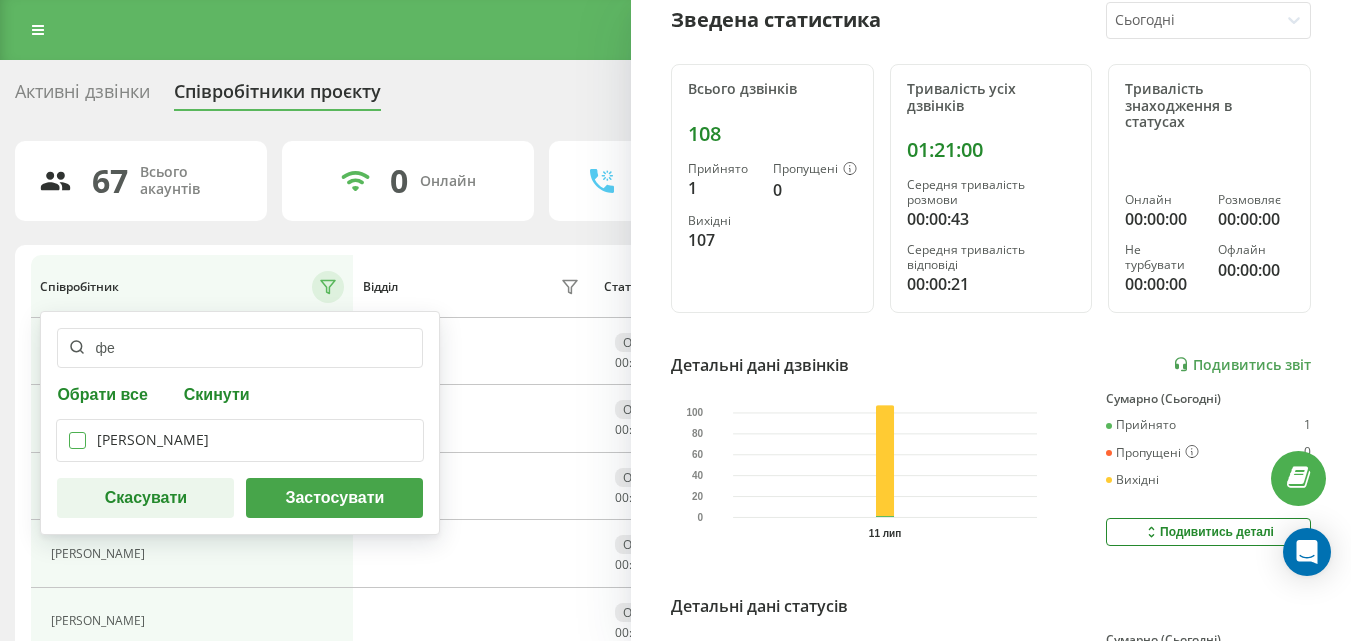 click at bounding box center [77, 432] 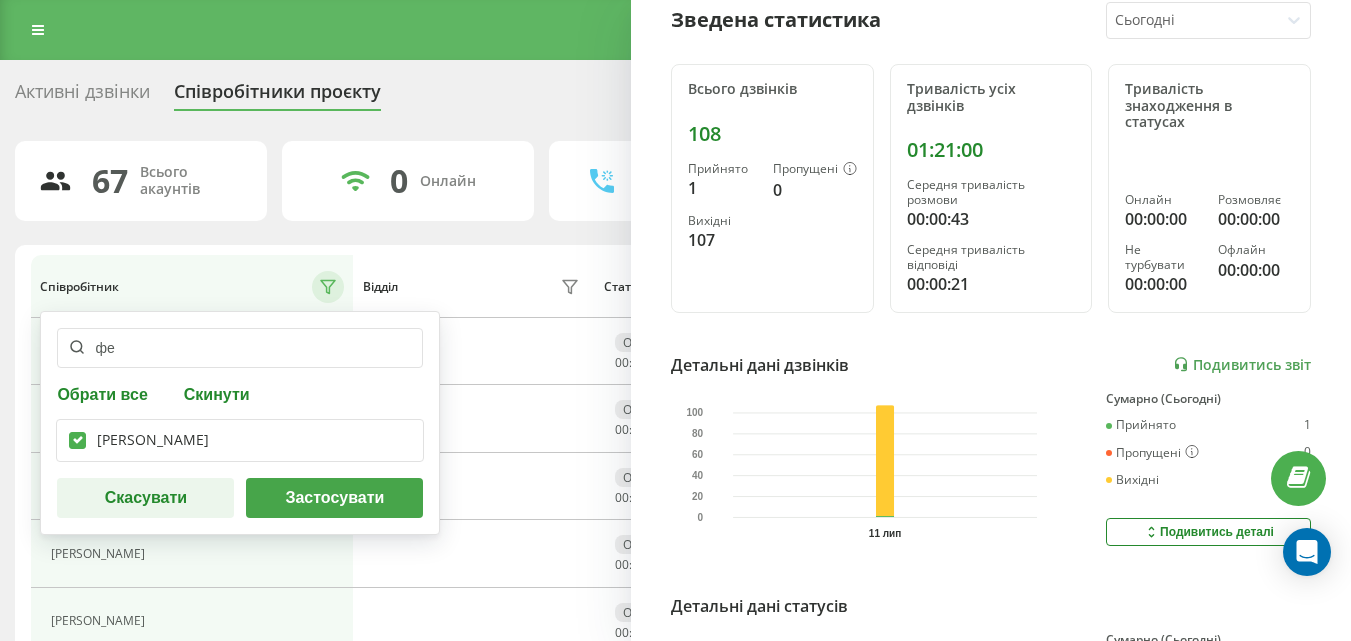 checkbox on "true" 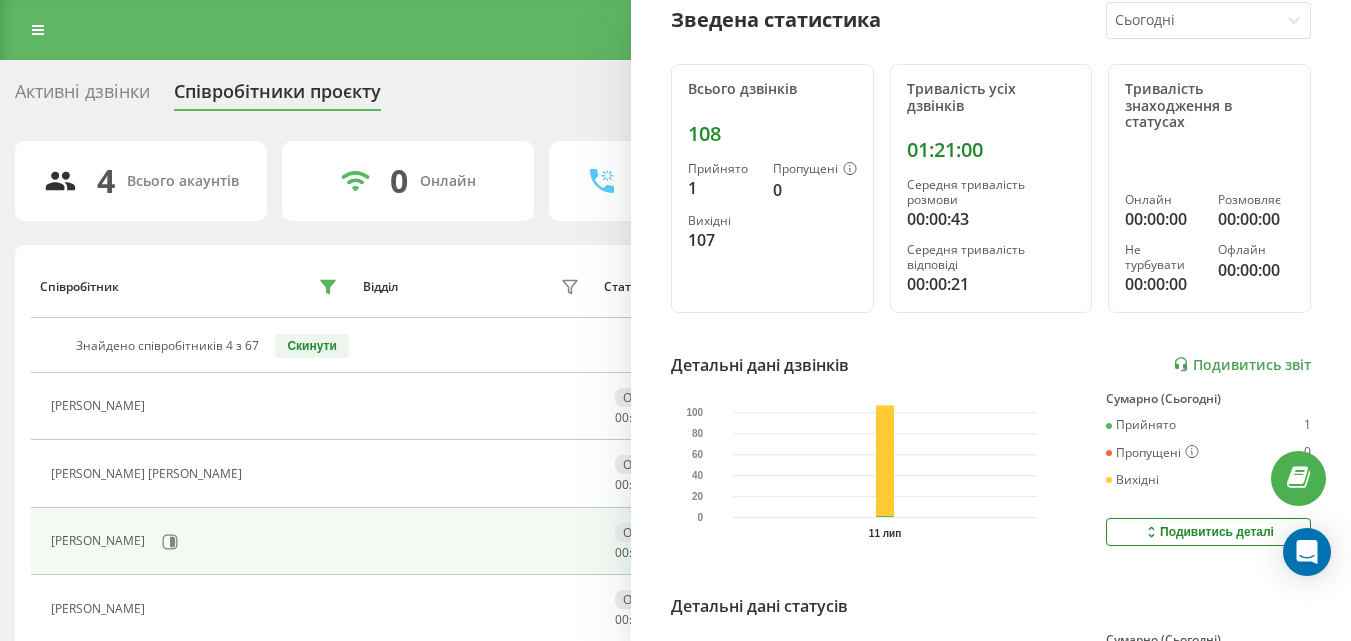 scroll, scrollTop: 0, scrollLeft: 0, axis: both 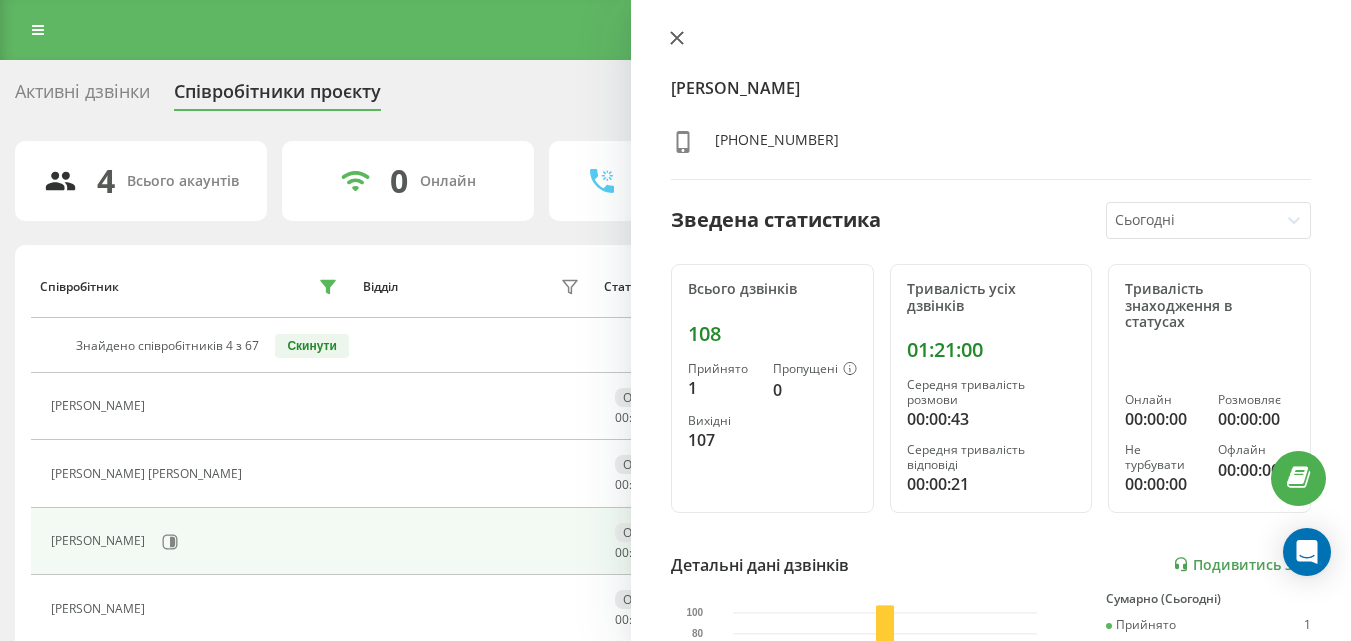 click at bounding box center (677, 39) 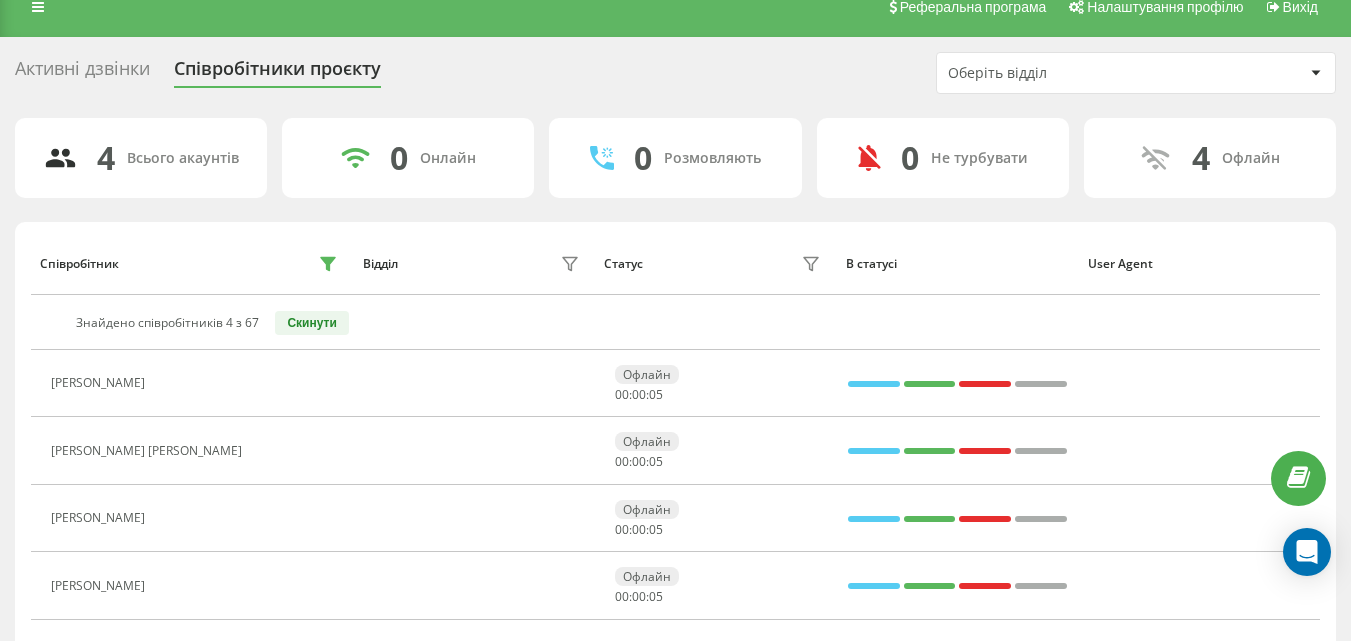 scroll, scrollTop: 96, scrollLeft: 0, axis: vertical 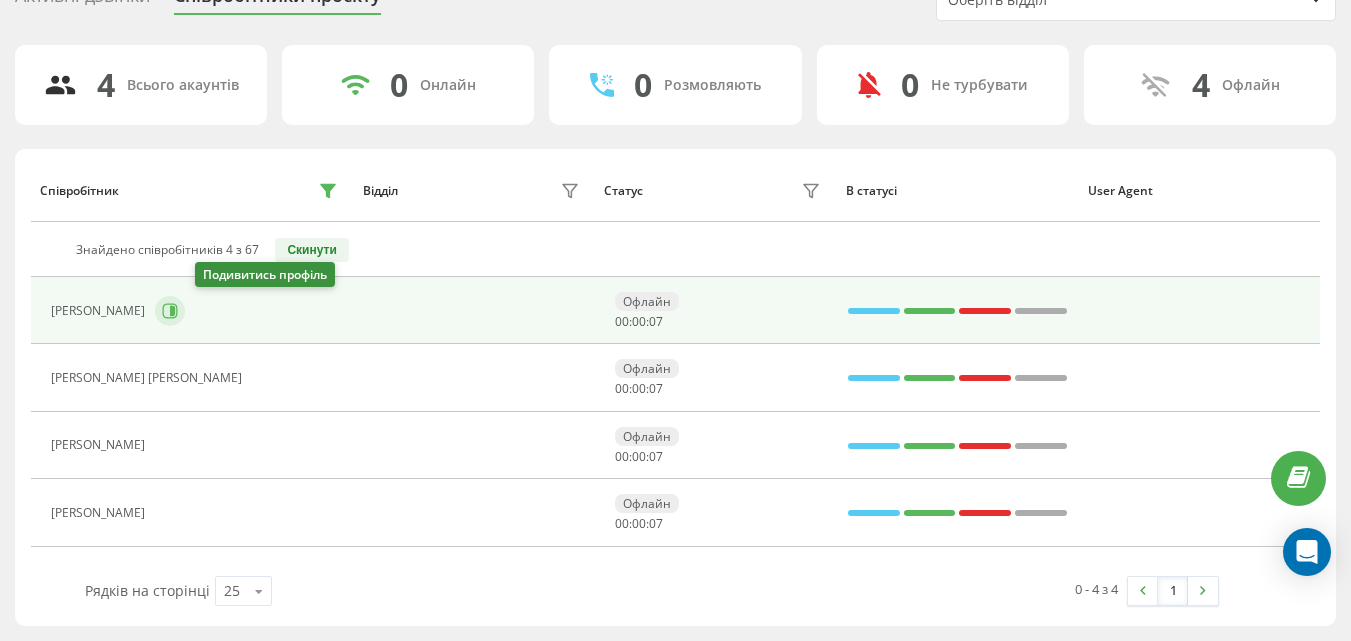 click 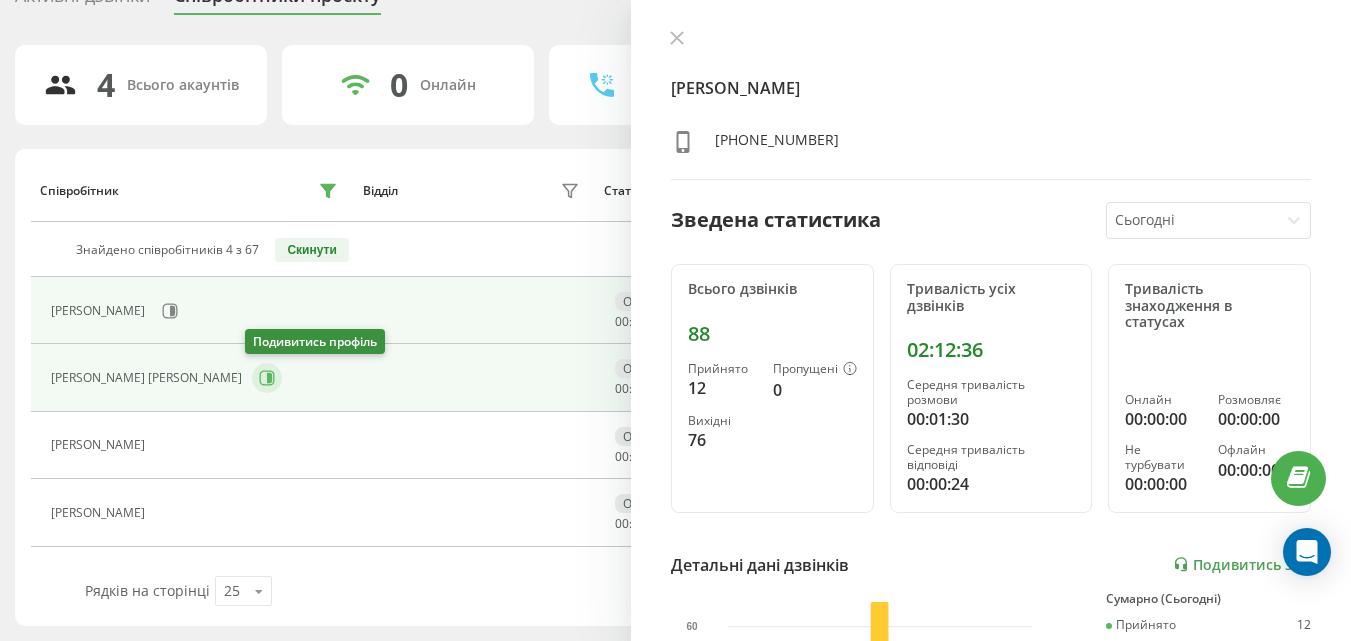 click 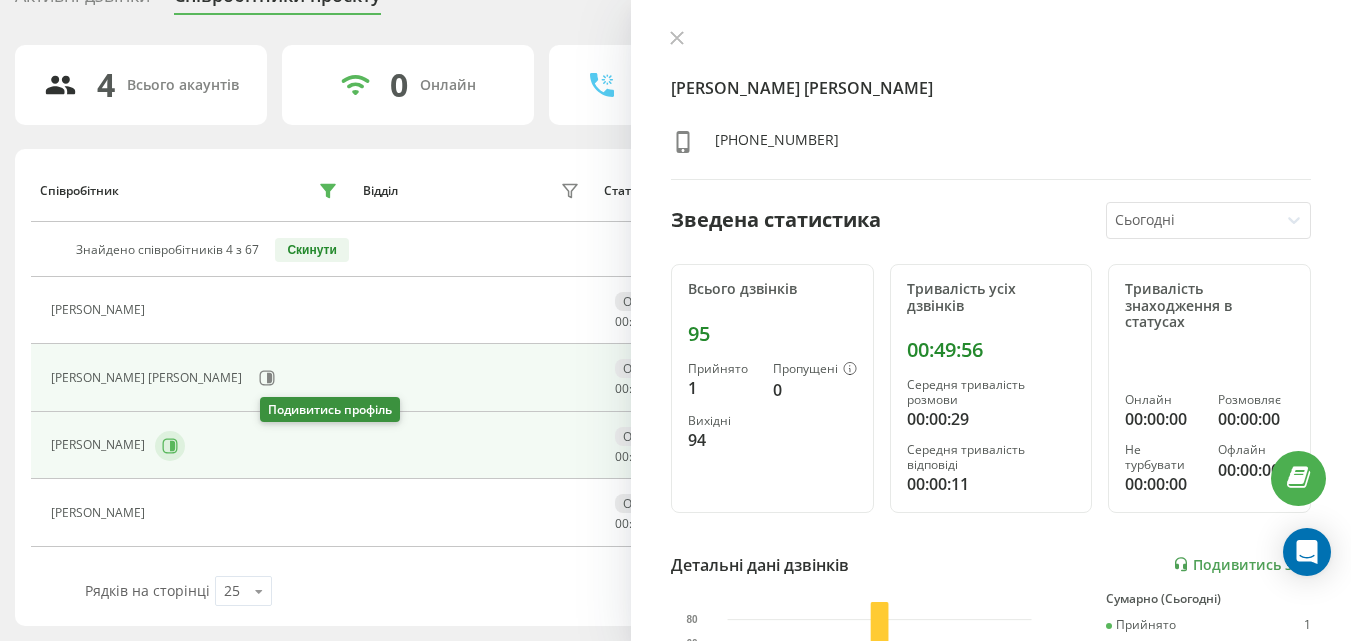 click 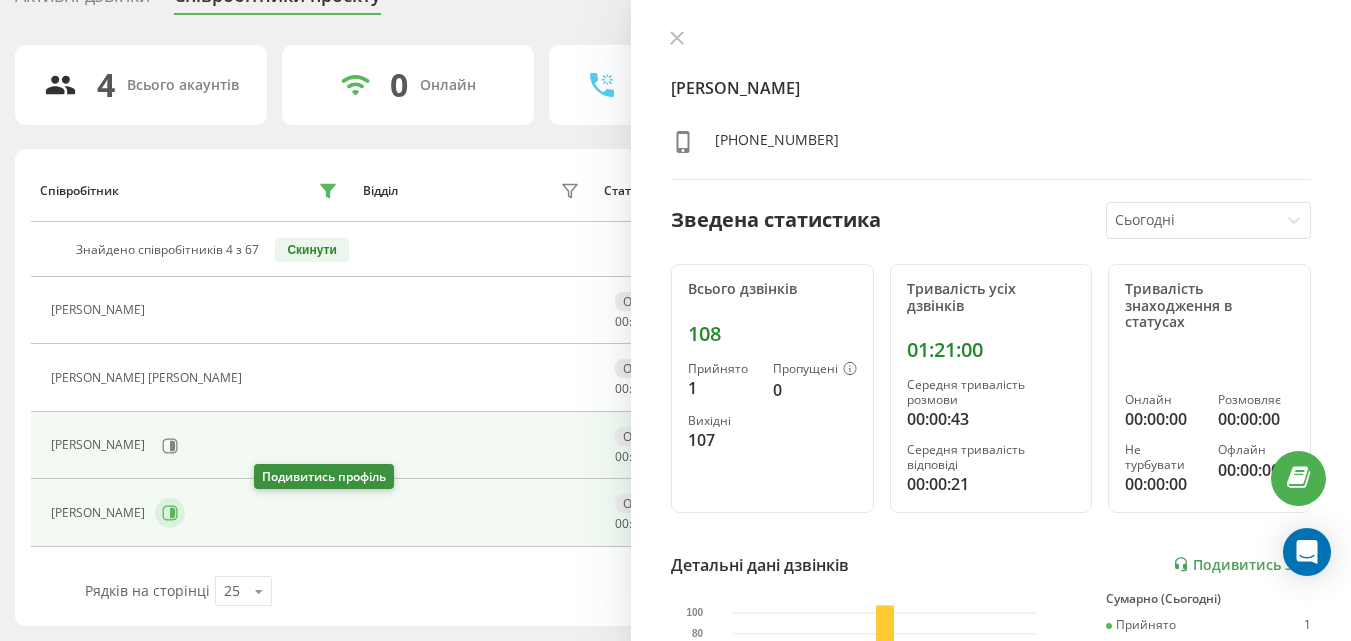 click 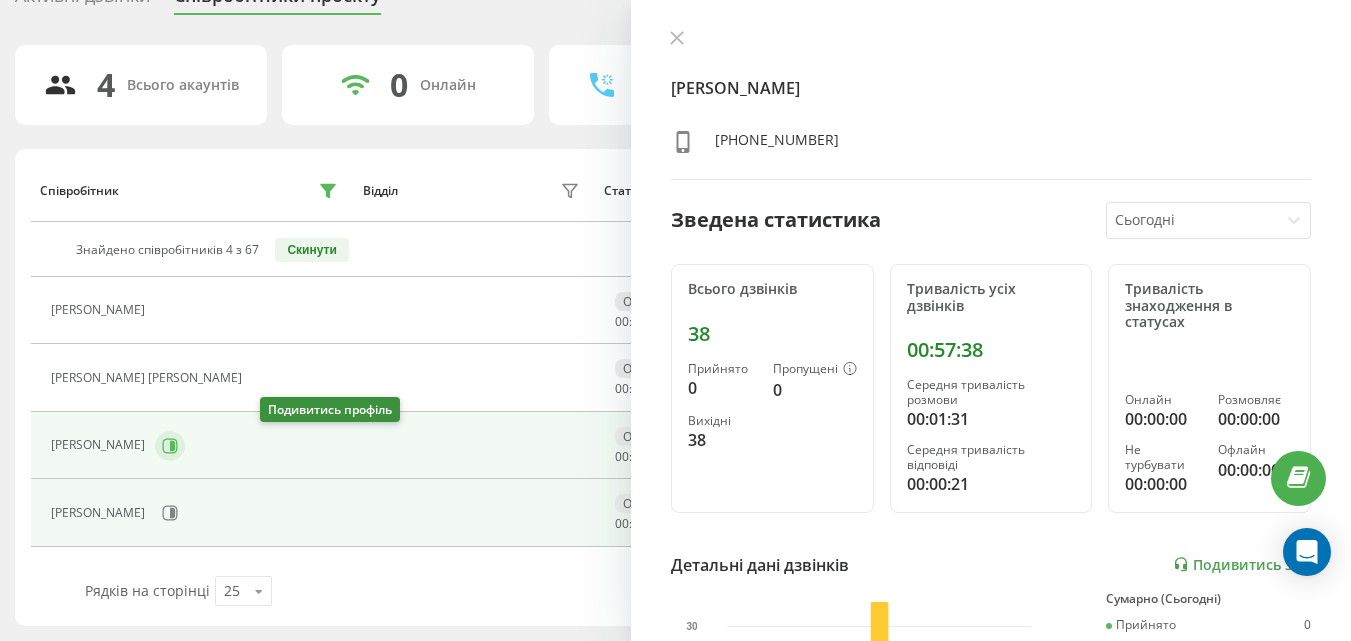 click 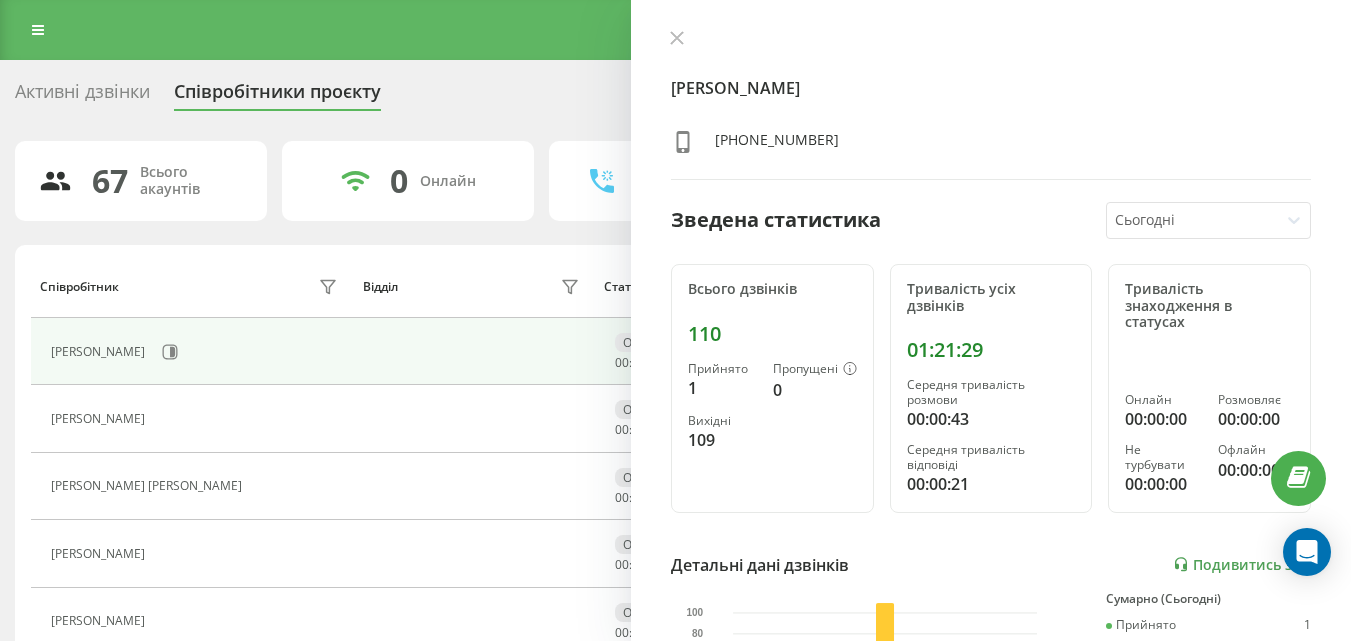 scroll, scrollTop: 98, scrollLeft: 0, axis: vertical 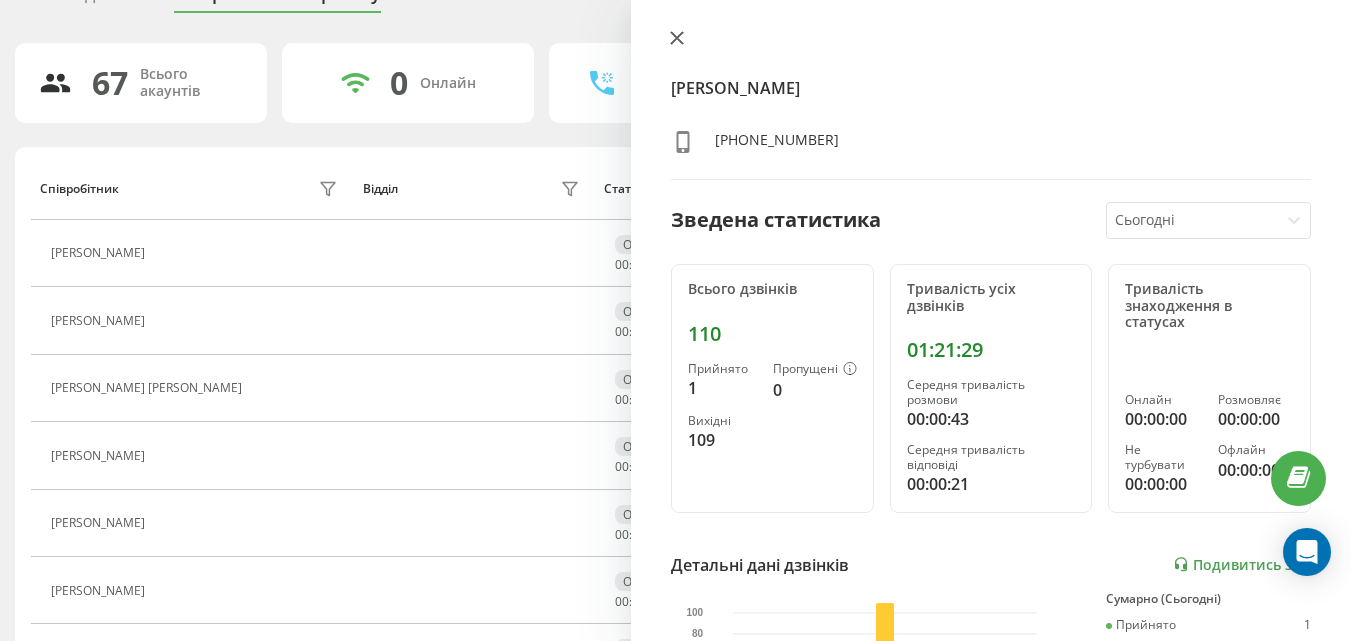 click at bounding box center (677, 39) 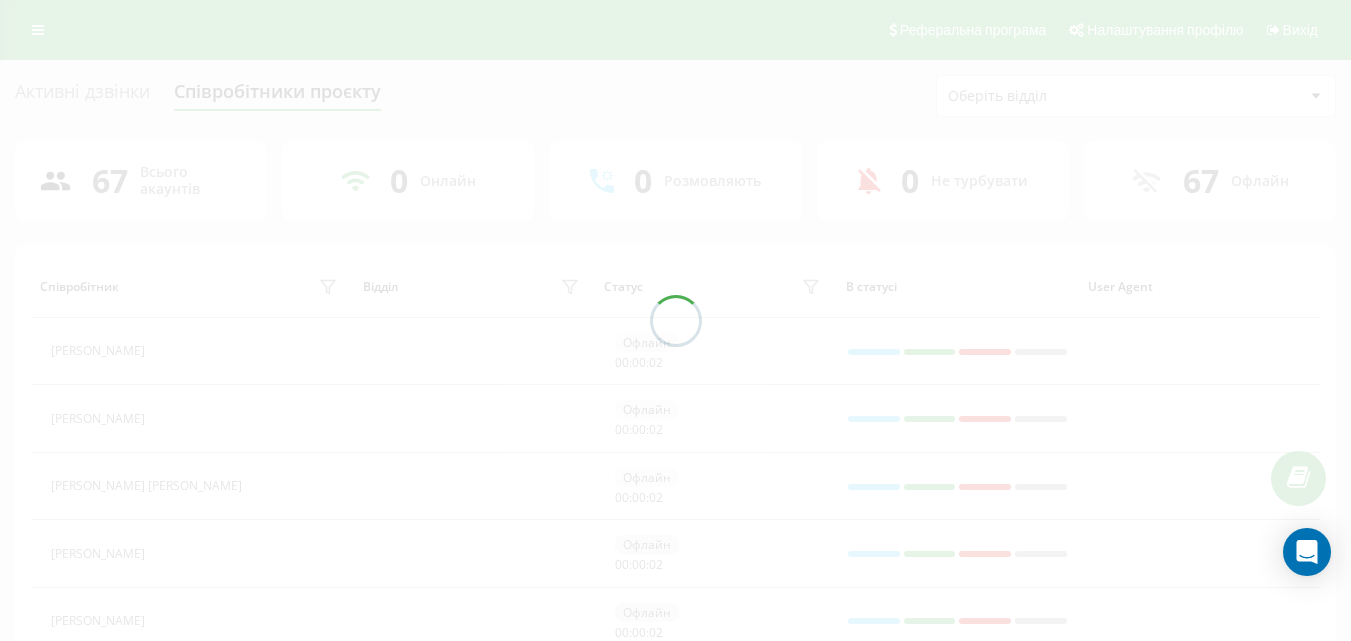 scroll, scrollTop: 500, scrollLeft: 0, axis: vertical 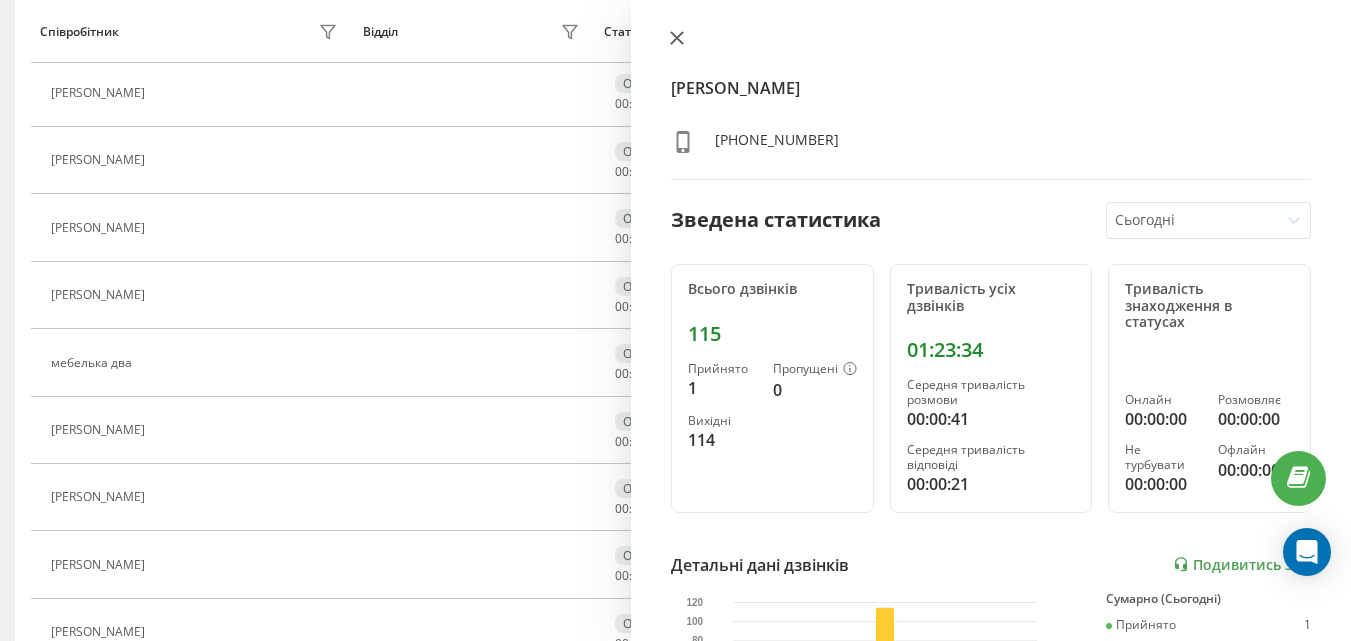 click 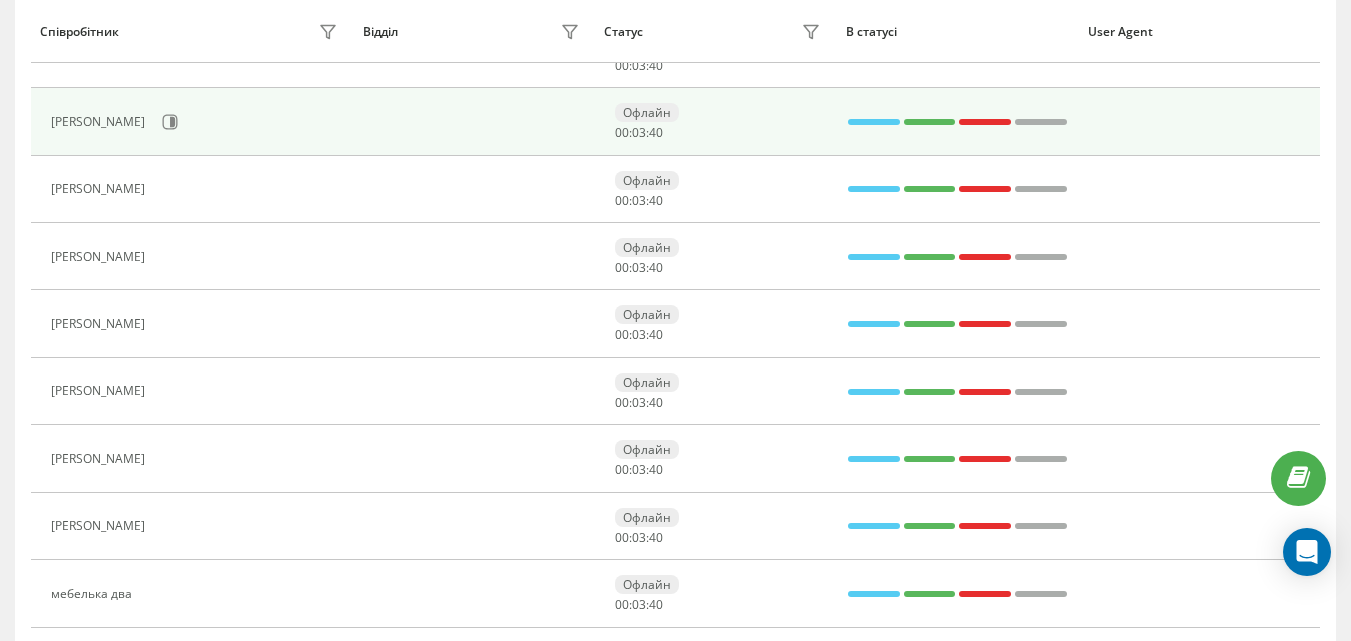 scroll, scrollTop: 637, scrollLeft: 0, axis: vertical 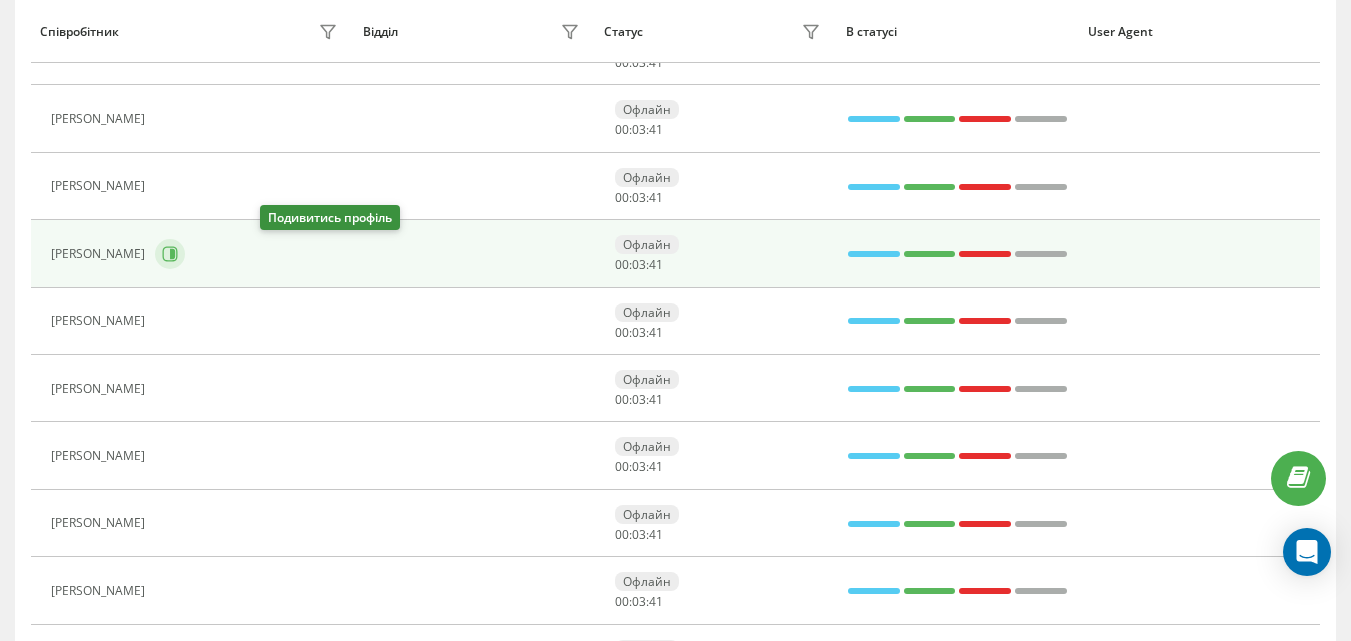 click 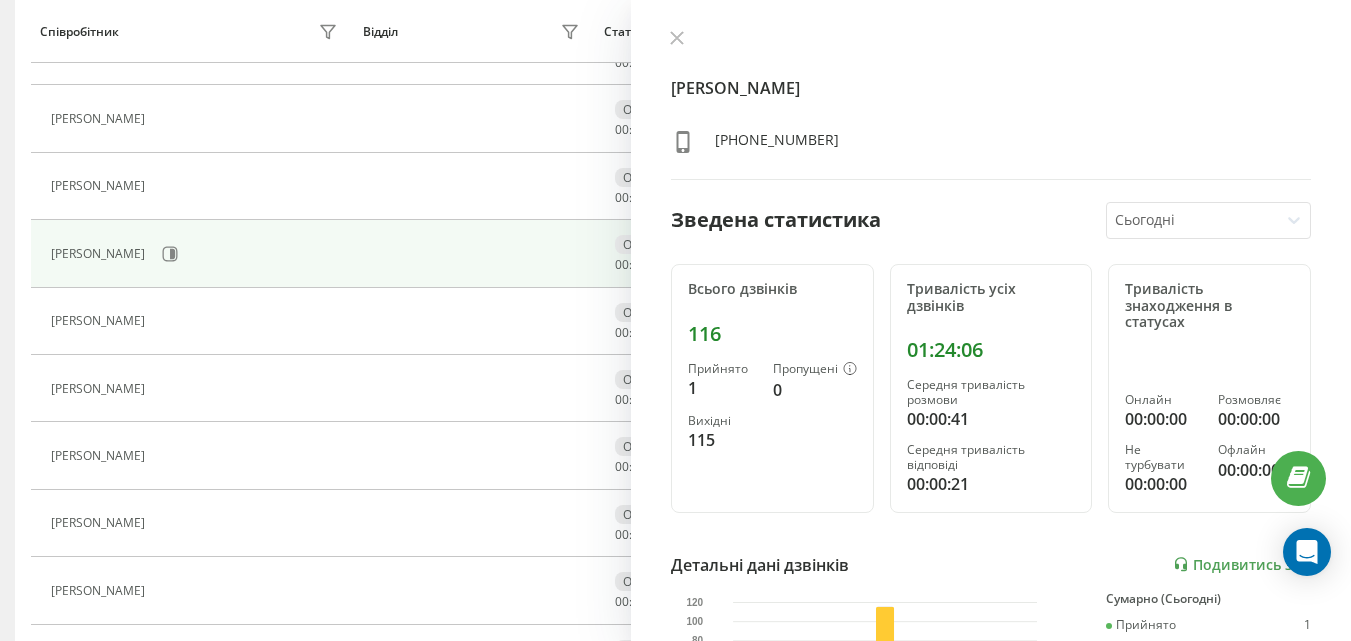 scroll, scrollTop: 637, scrollLeft: 0, axis: vertical 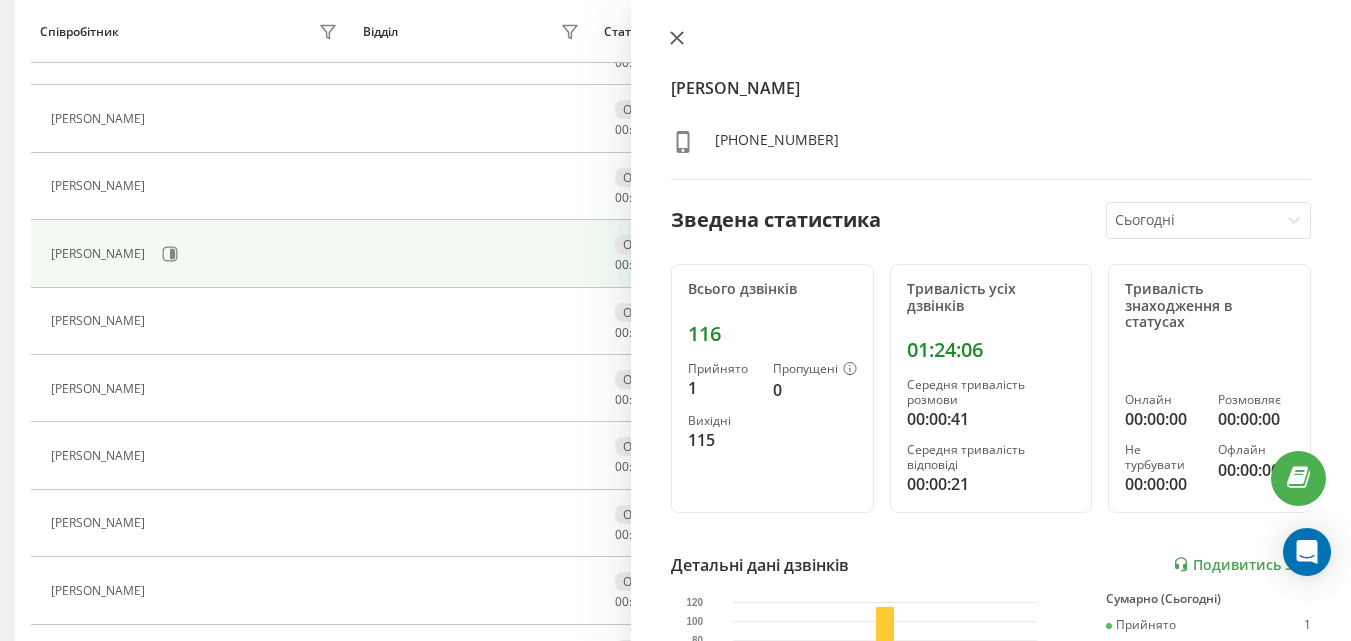 click 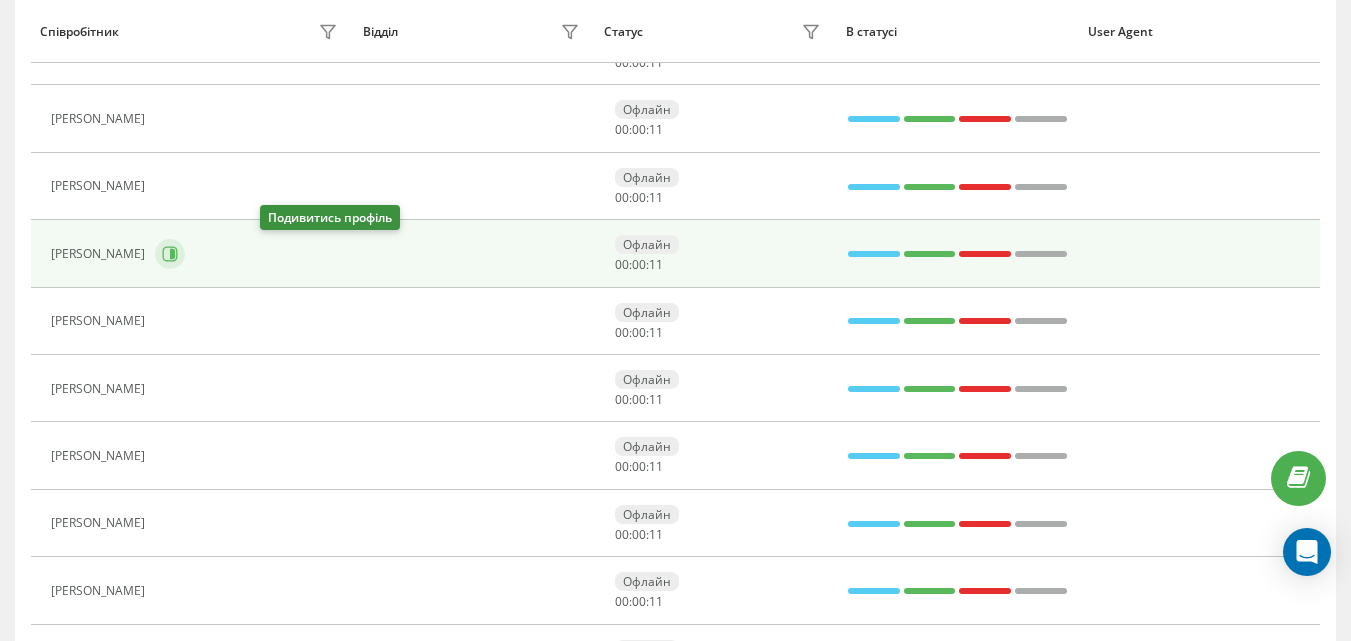 click 